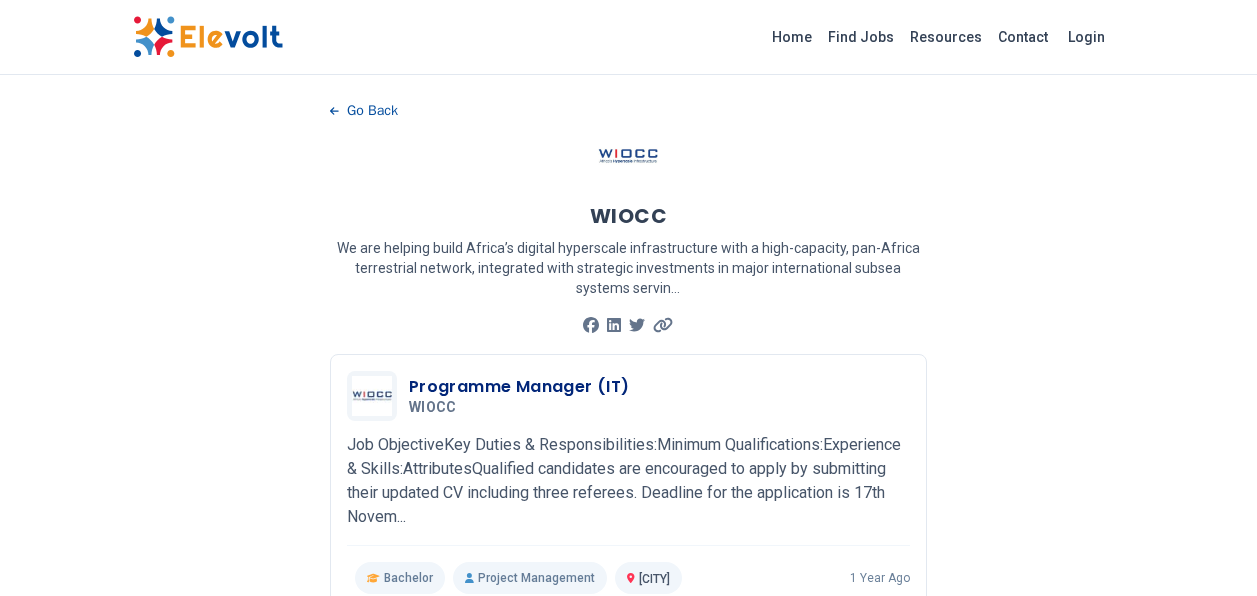 scroll, scrollTop: 0, scrollLeft: 0, axis: both 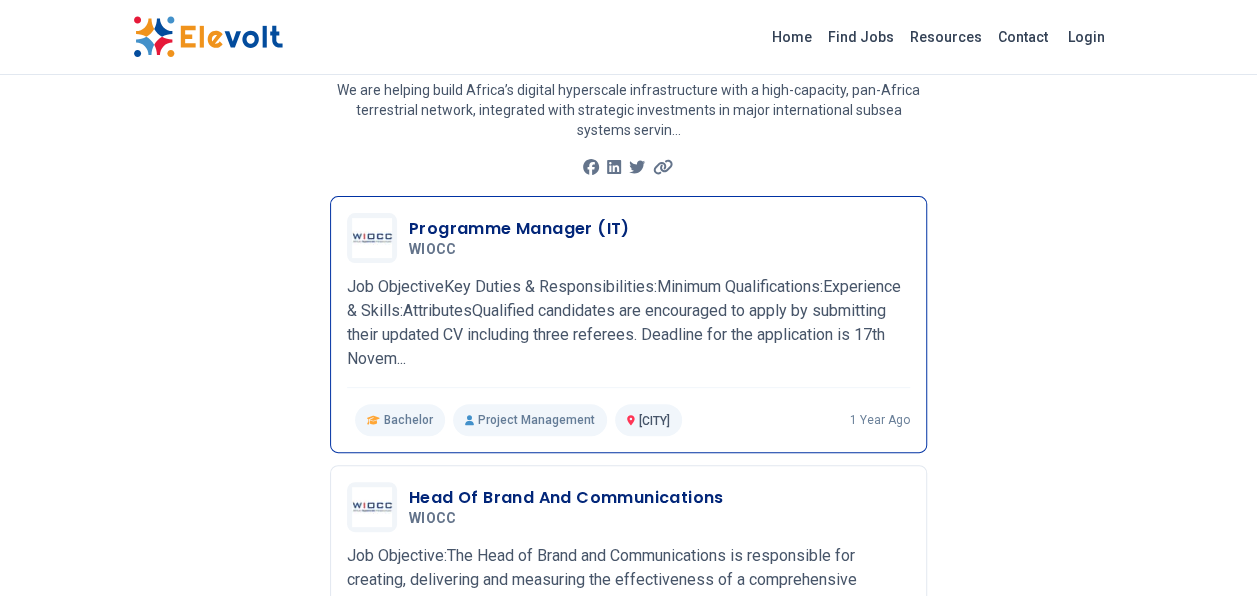 click on "Programme Manager (IT)" at bounding box center [519, 229] 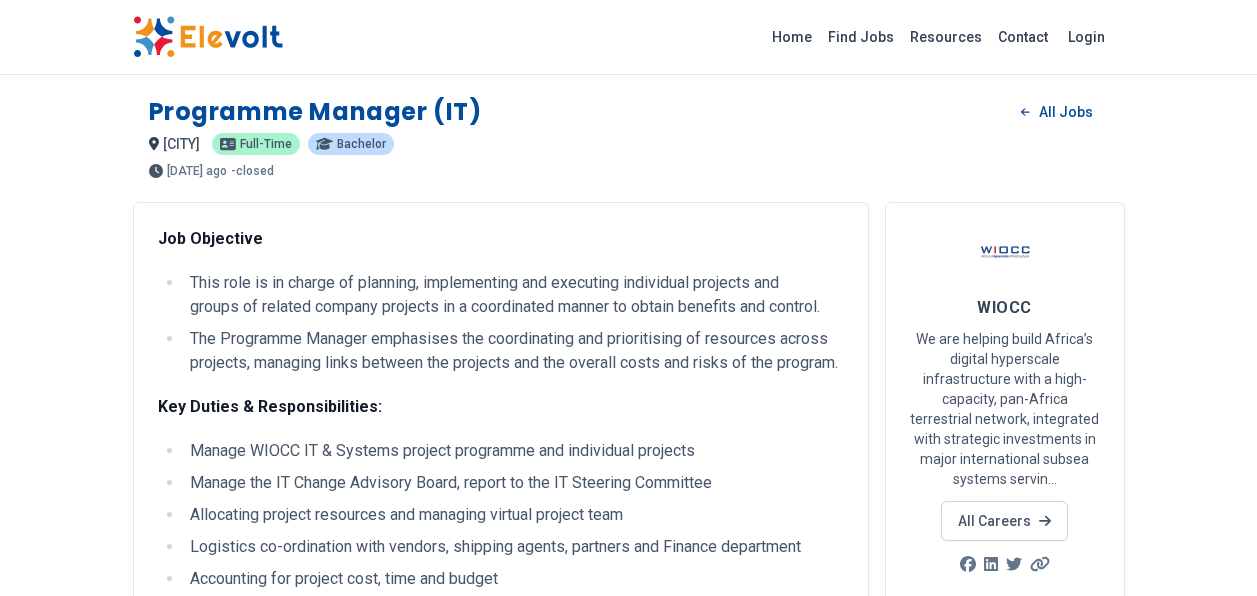 scroll, scrollTop: 0, scrollLeft: 0, axis: both 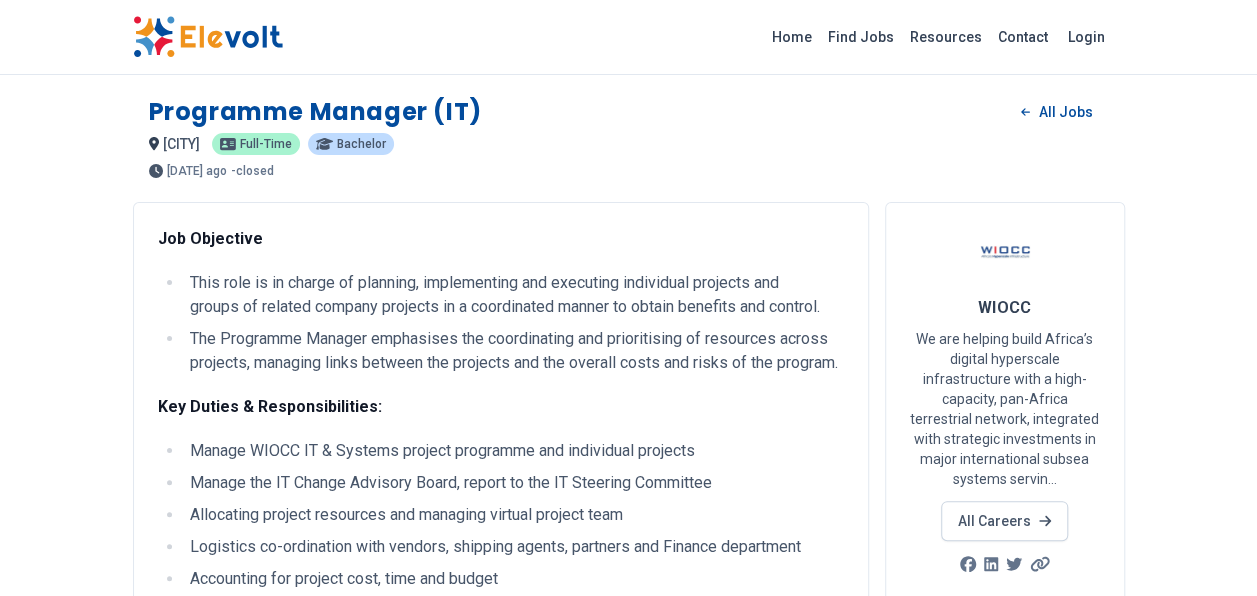 drag, startPoint x: 0, startPoint y: 0, endPoint x: 148, endPoint y: 241, distance: 282.8162 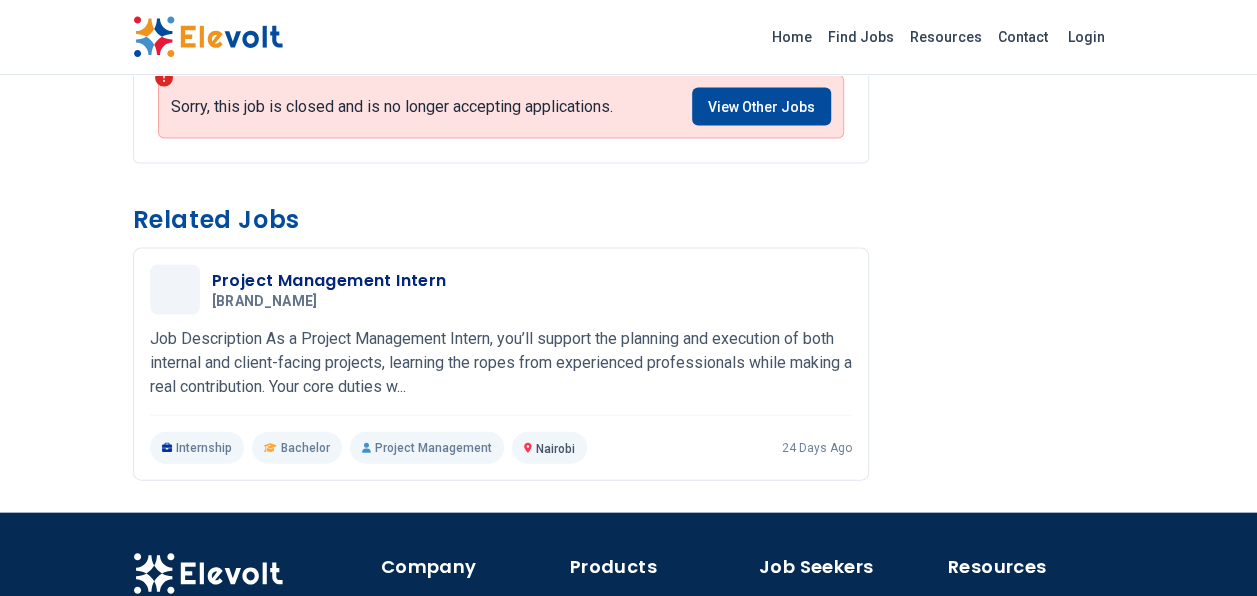 scroll, scrollTop: 1941, scrollLeft: 0, axis: vertical 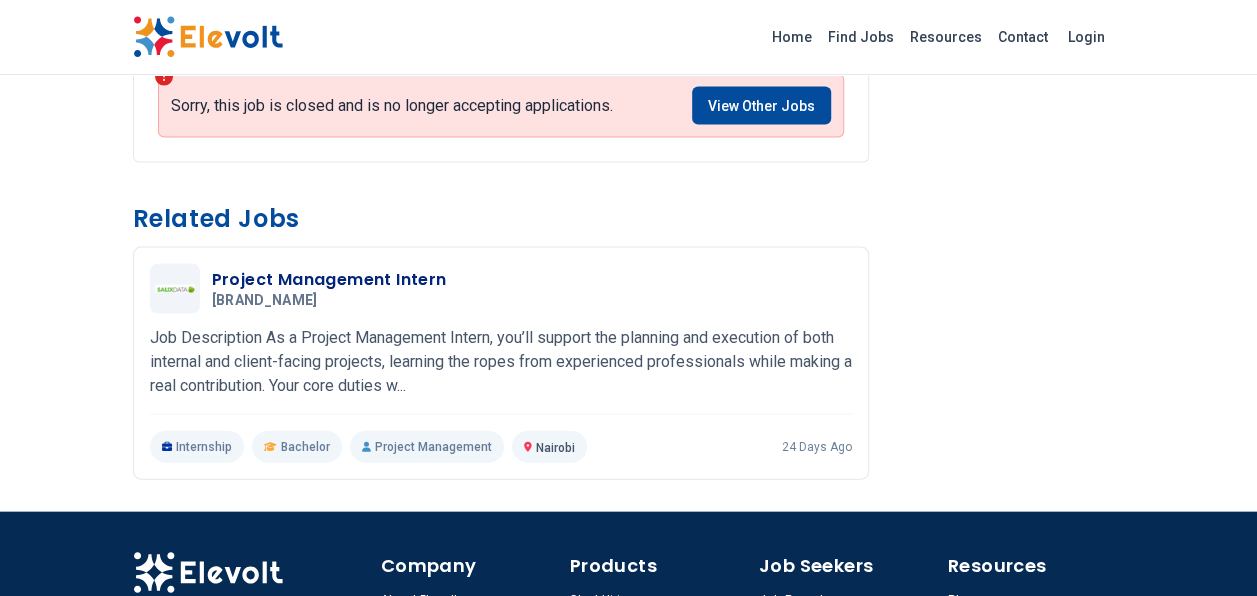 drag, startPoint x: 34, startPoint y: 258, endPoint x: 61, endPoint y: 276, distance: 32.449963 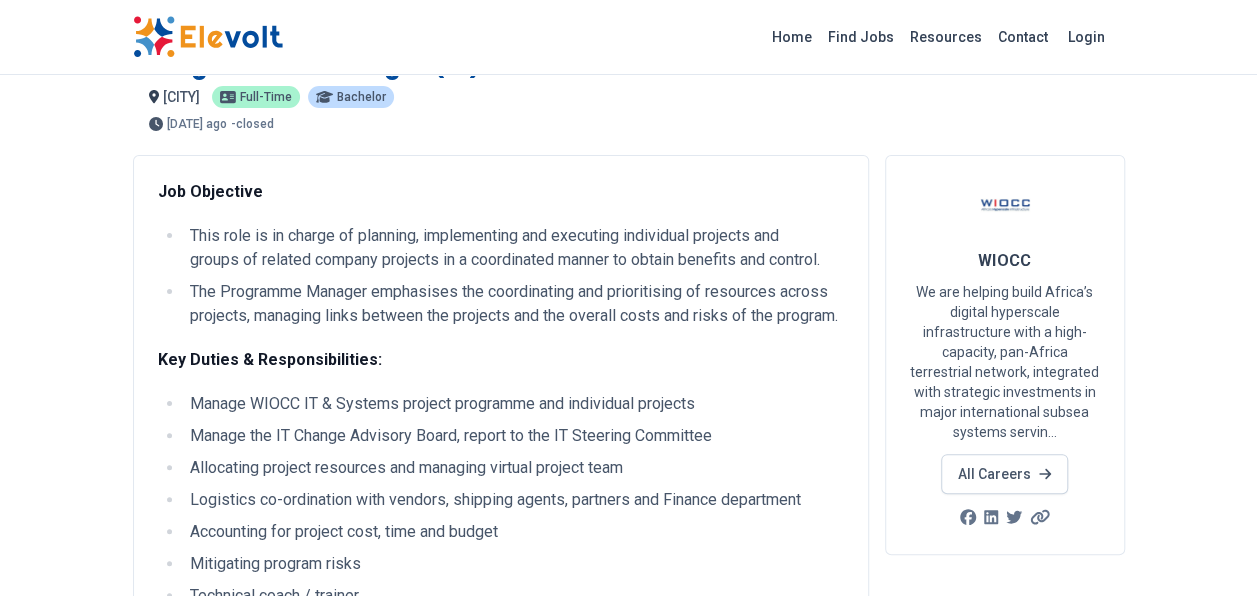 scroll, scrollTop: 0, scrollLeft: 0, axis: both 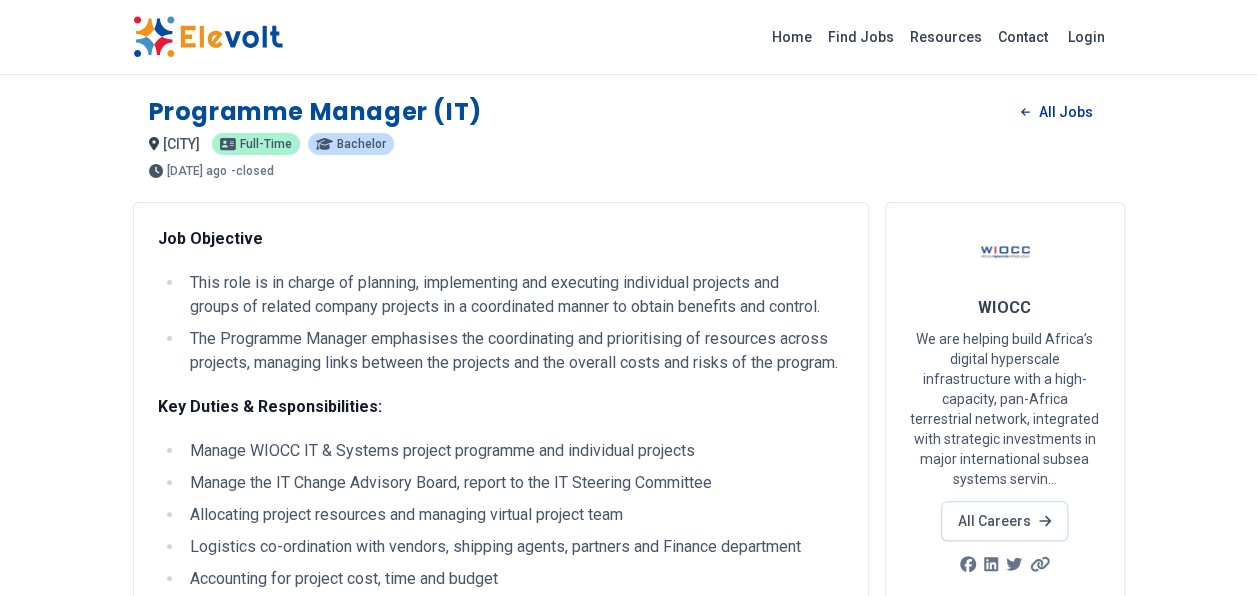 click on "All Jobs" at bounding box center [1056, 112] 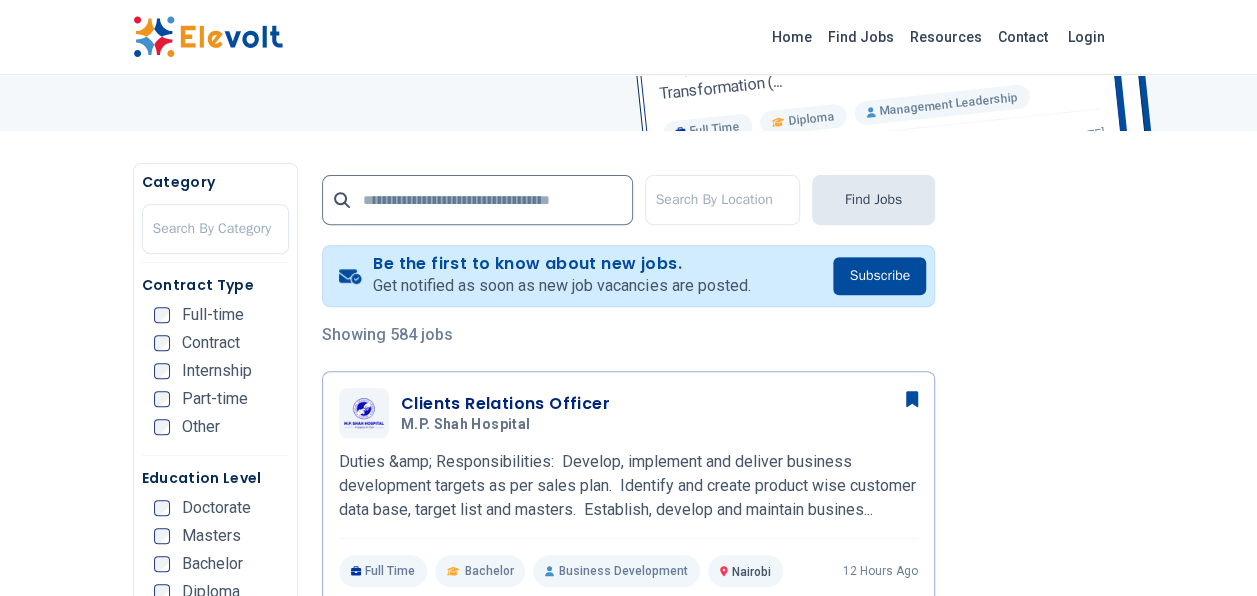 scroll, scrollTop: 303, scrollLeft: 0, axis: vertical 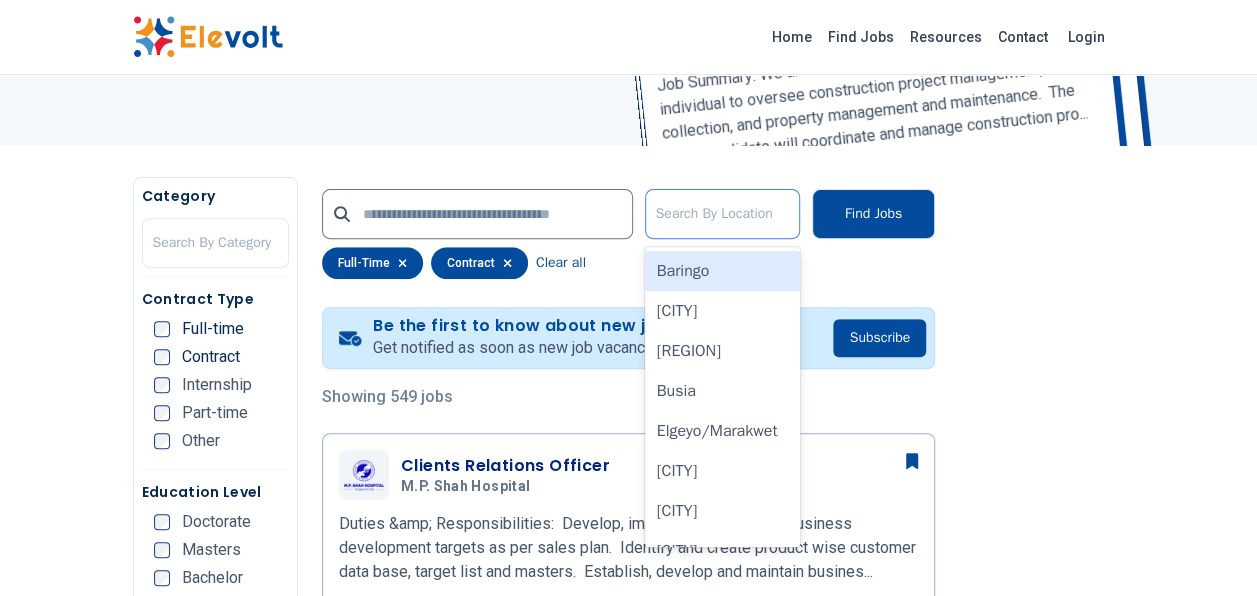 click at bounding box center [722, 214] 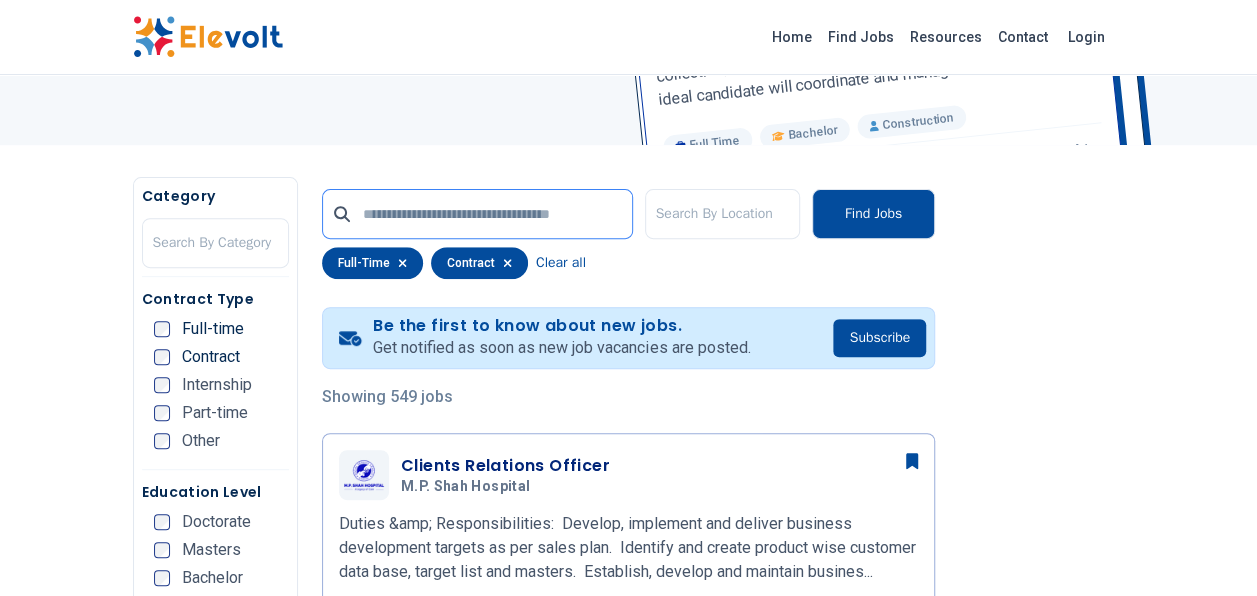 click at bounding box center [477, 214] 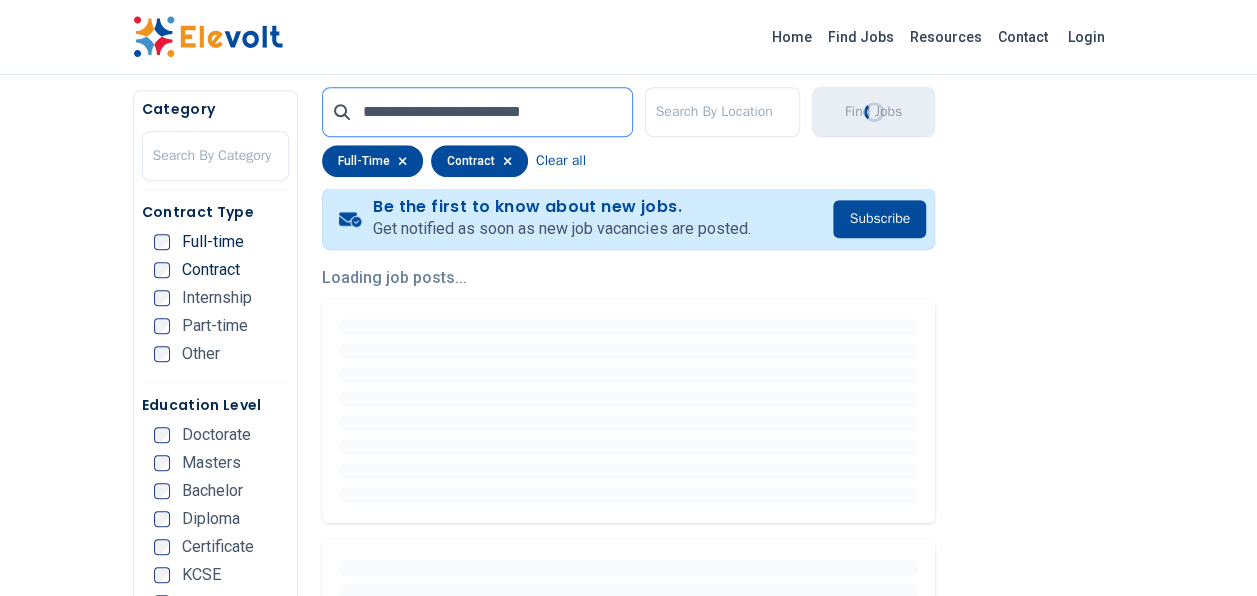 scroll, scrollTop: 395, scrollLeft: 0, axis: vertical 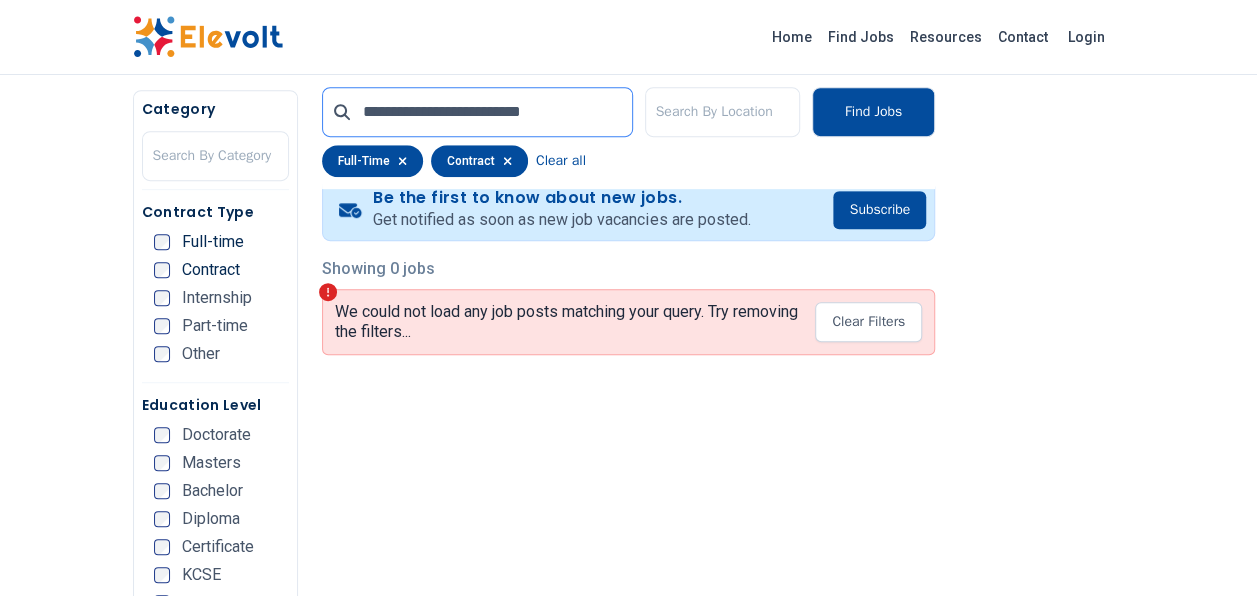 click on "**********" at bounding box center [477, 112] 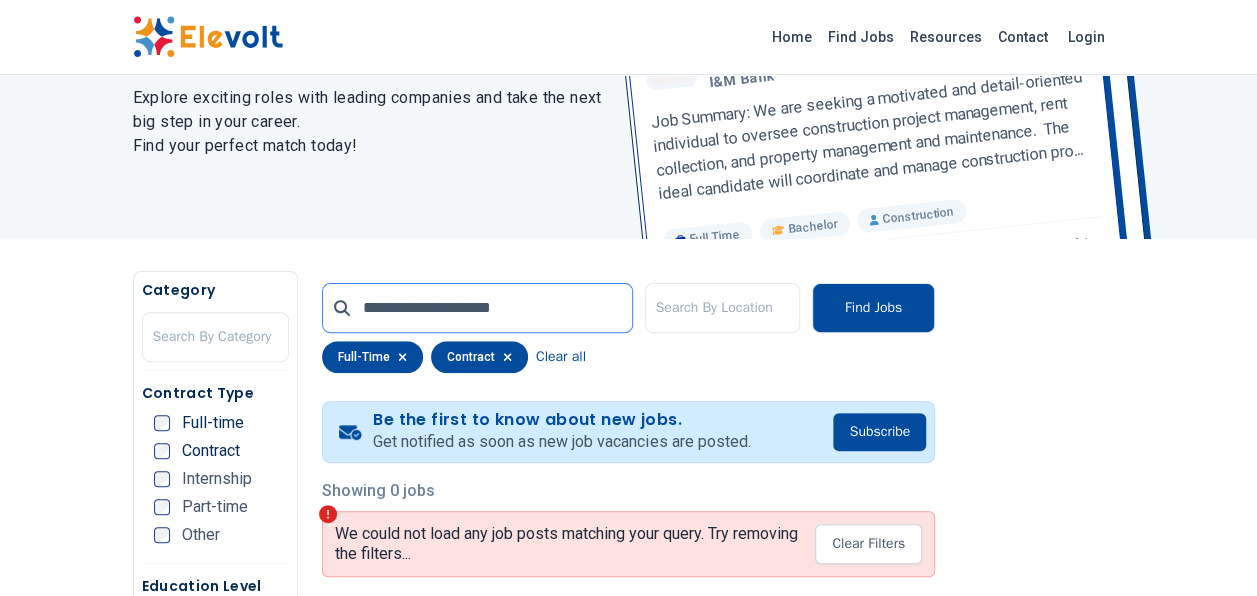 scroll, scrollTop: 0, scrollLeft: 0, axis: both 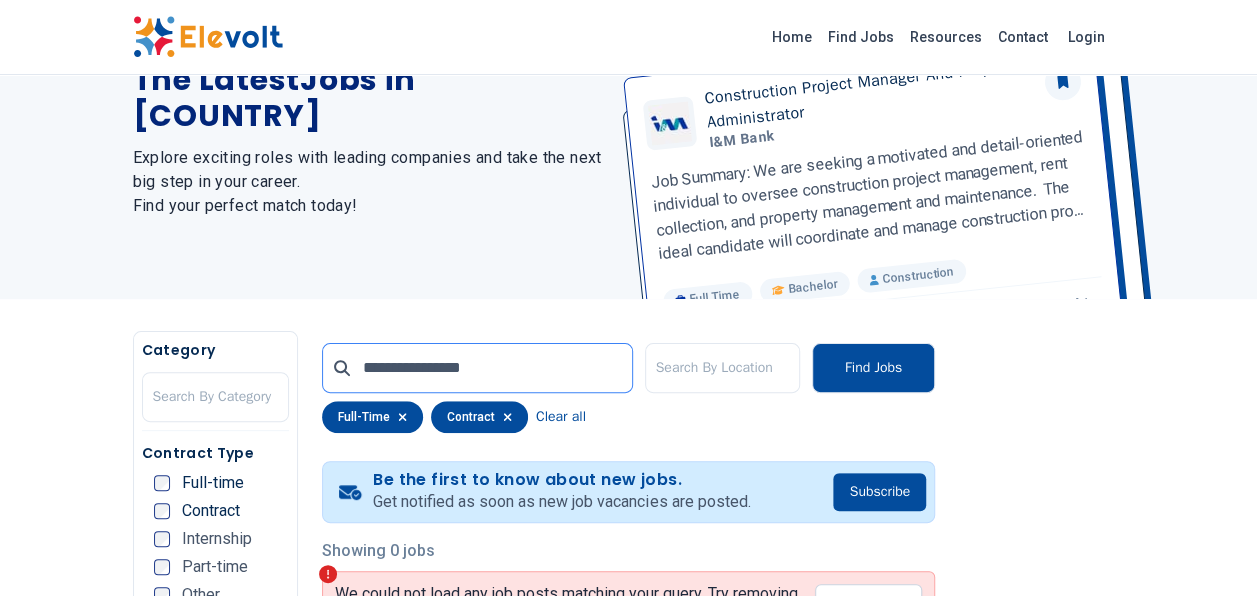 drag, startPoint x: 482, startPoint y: 361, endPoint x: 287, endPoint y: 361, distance: 195 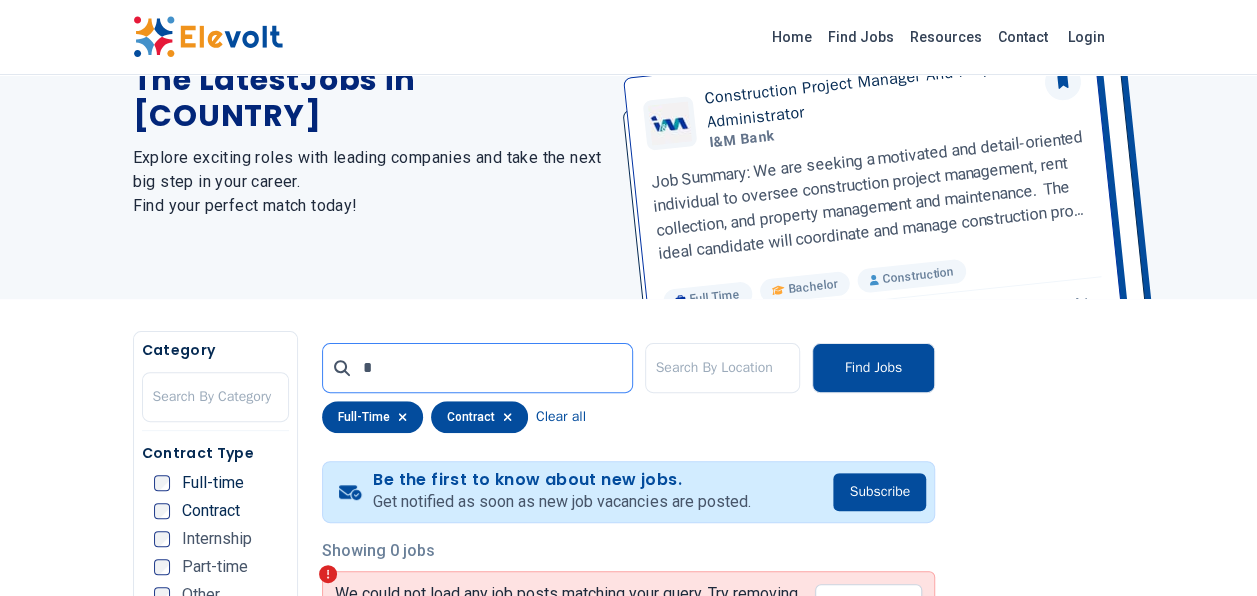scroll, scrollTop: 0, scrollLeft: 0, axis: both 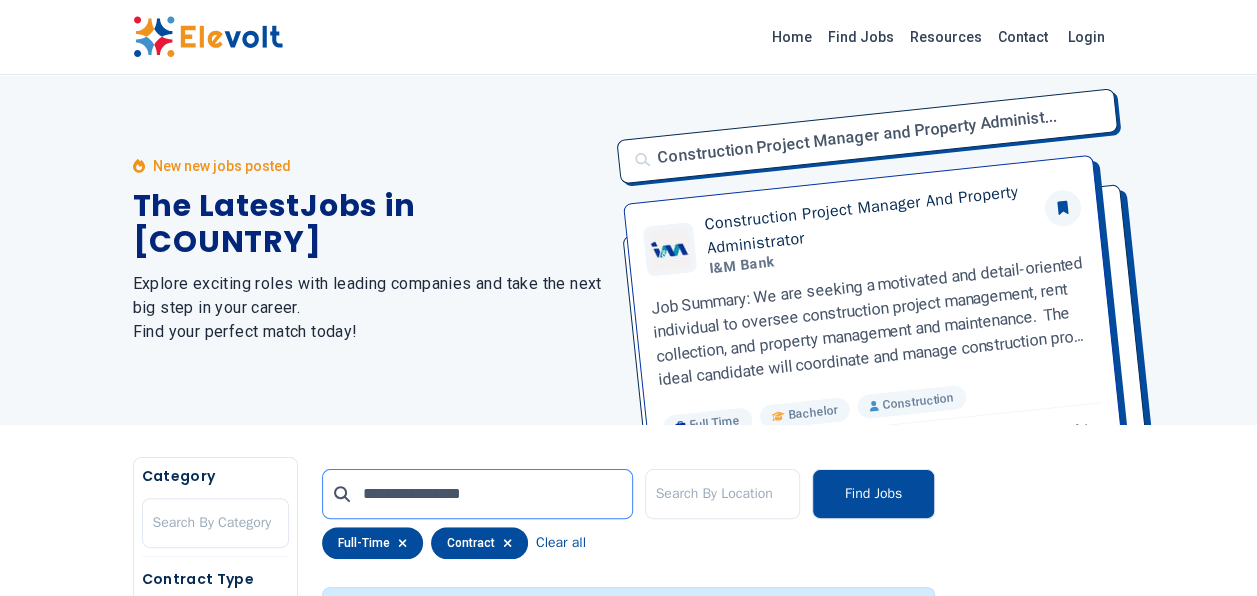 click at bounding box center (0, 0) 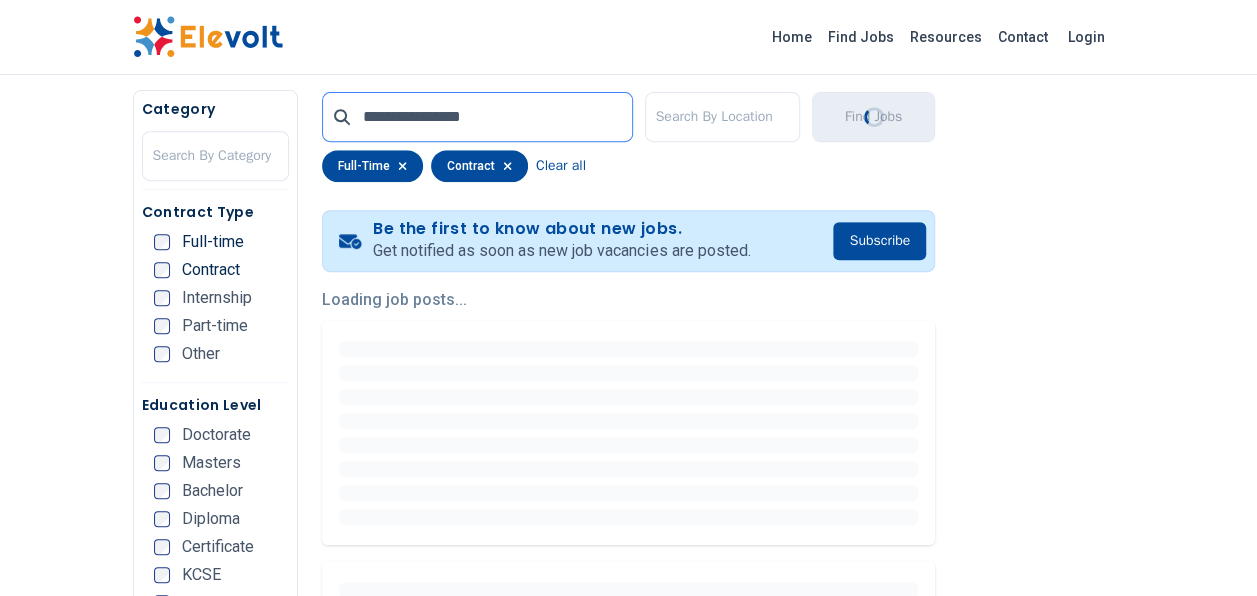 scroll, scrollTop: 371, scrollLeft: 0, axis: vertical 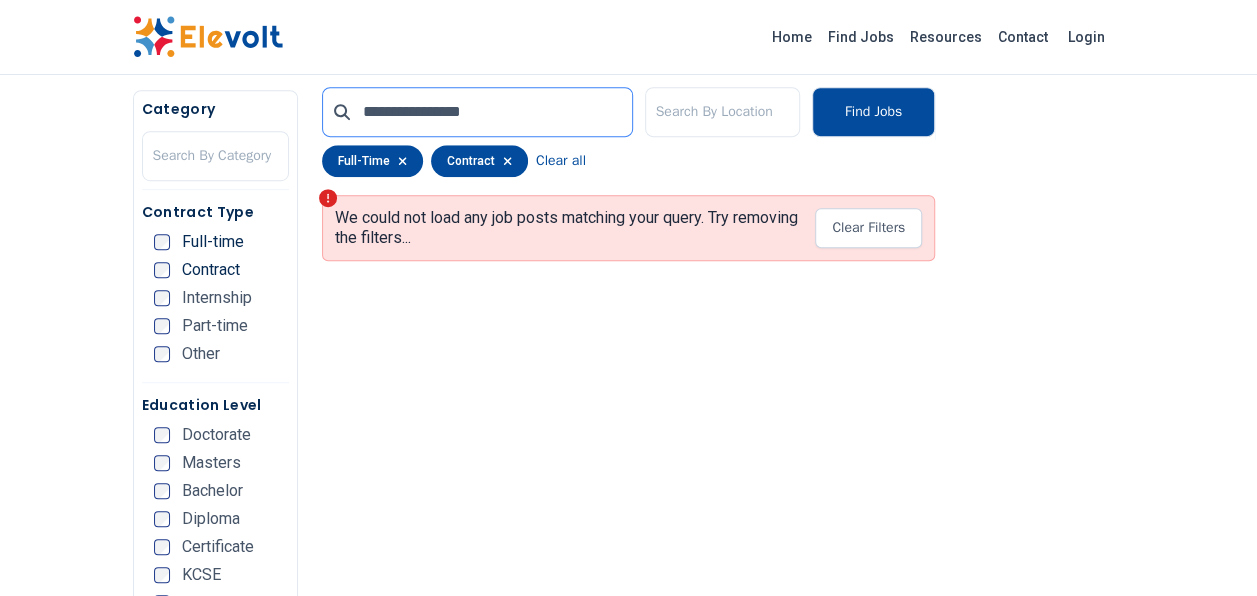 click on "**********" at bounding box center (477, 112) 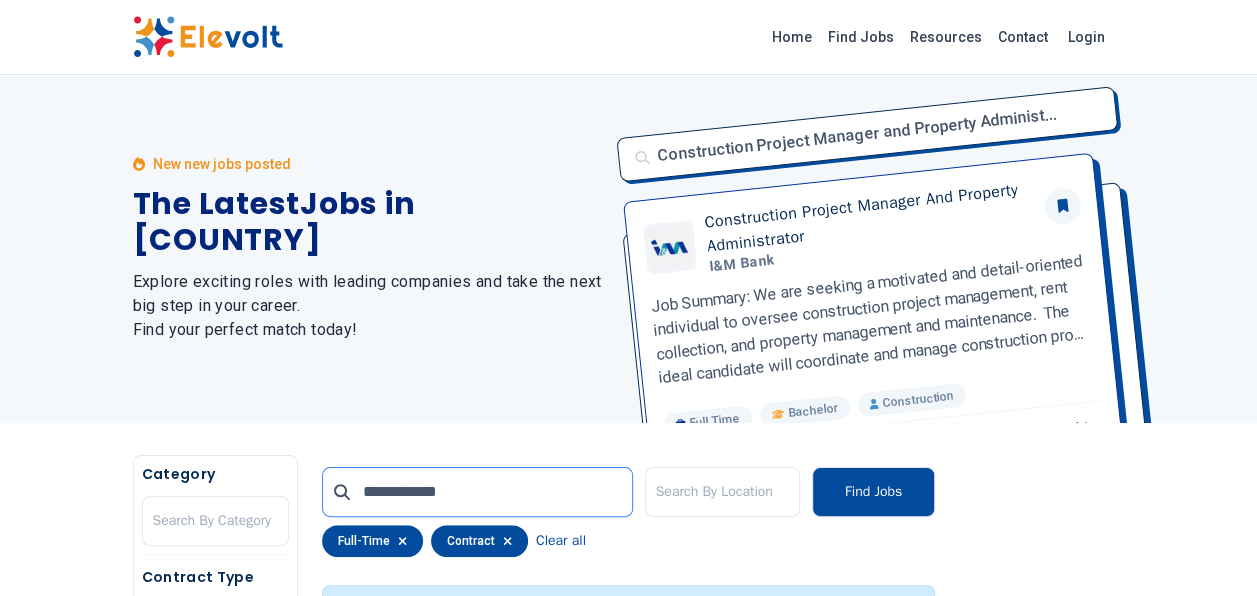 scroll, scrollTop: 0, scrollLeft: 0, axis: both 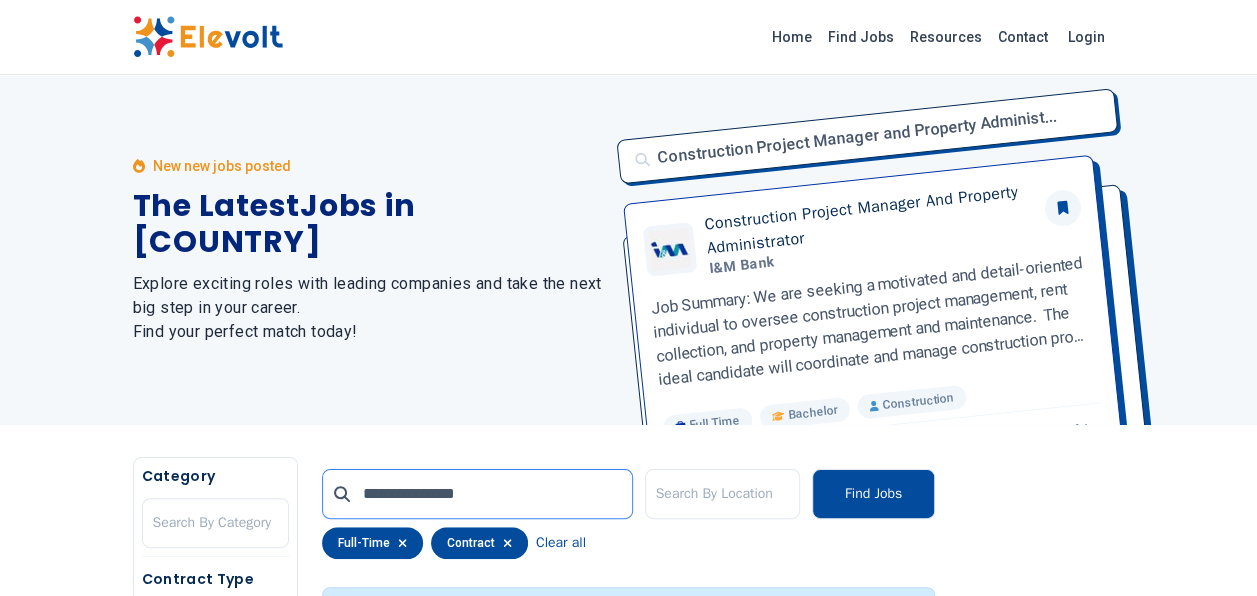 click at bounding box center [0, 0] 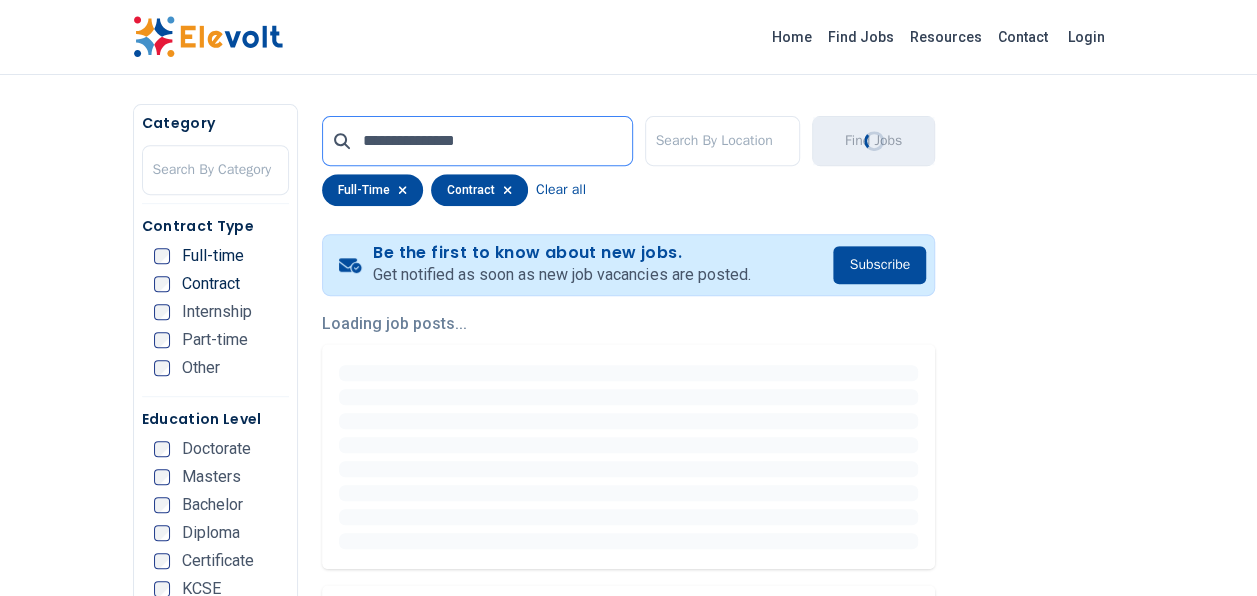 scroll, scrollTop: 354, scrollLeft: 0, axis: vertical 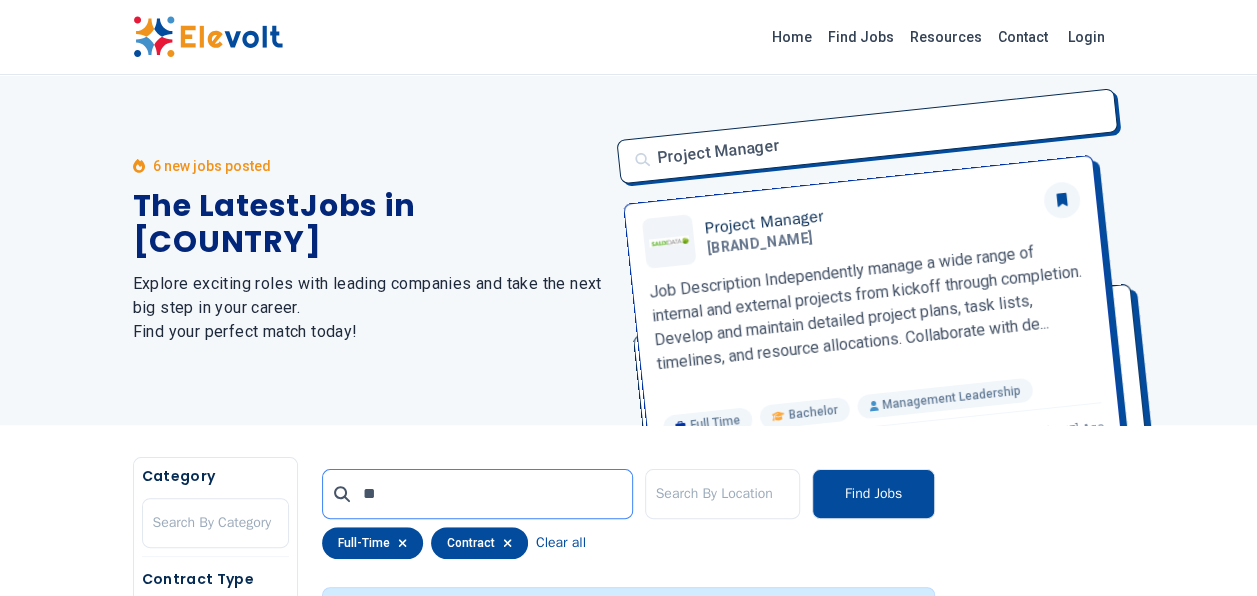 type on "*" 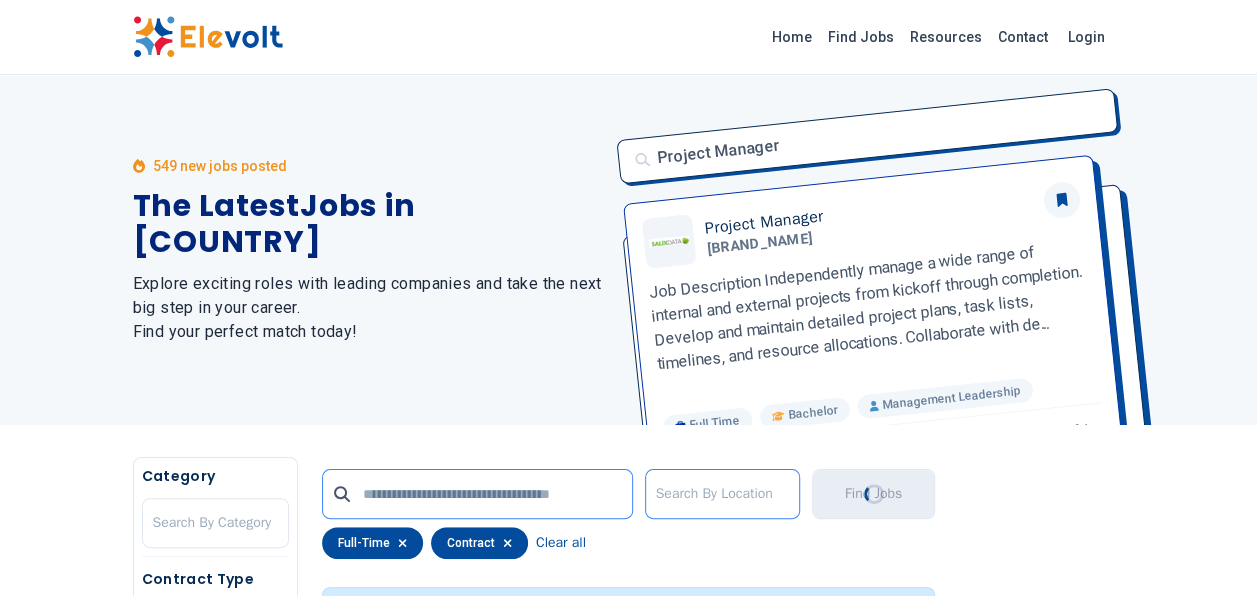 type 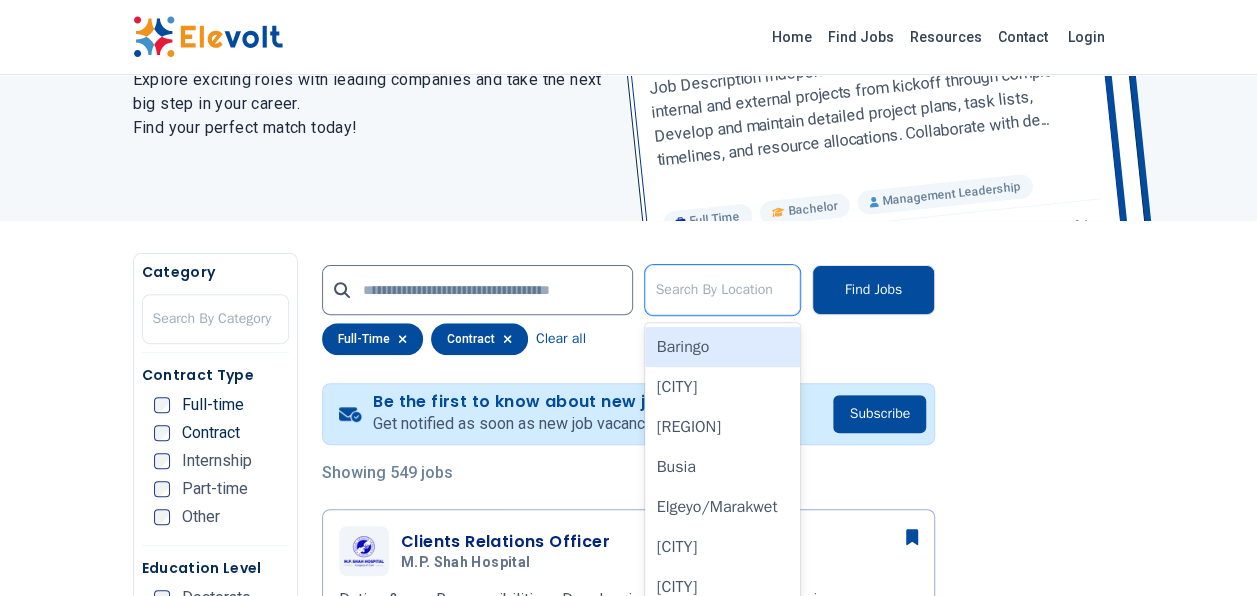 scroll, scrollTop: 238, scrollLeft: 0, axis: vertical 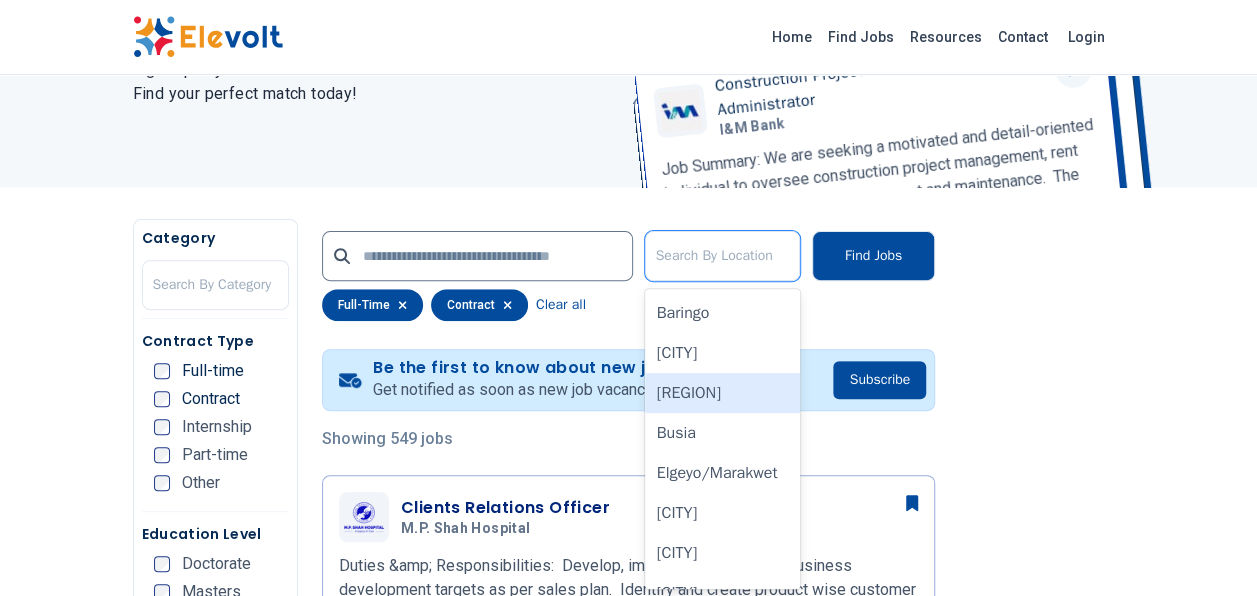 click on "549 new jobs posted The Latest Jobs in Kenya Explore exciting roles with leading companies and take the next big step in your career. Find your perfect match today!" at bounding box center (369, 12) 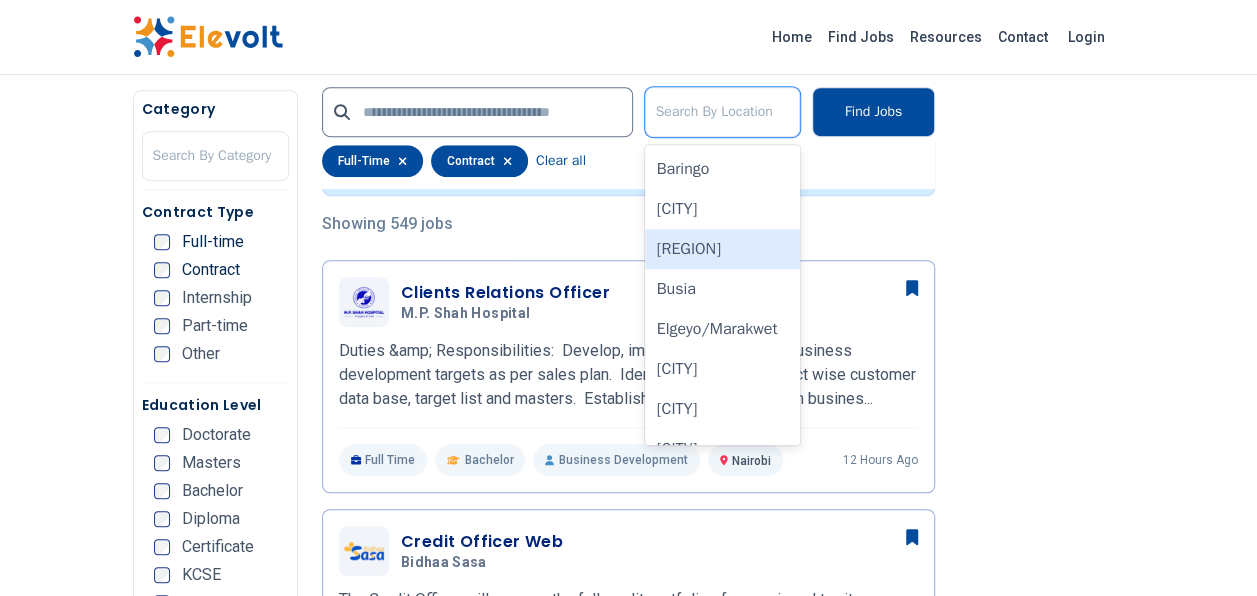 scroll, scrollTop: 454, scrollLeft: 0, axis: vertical 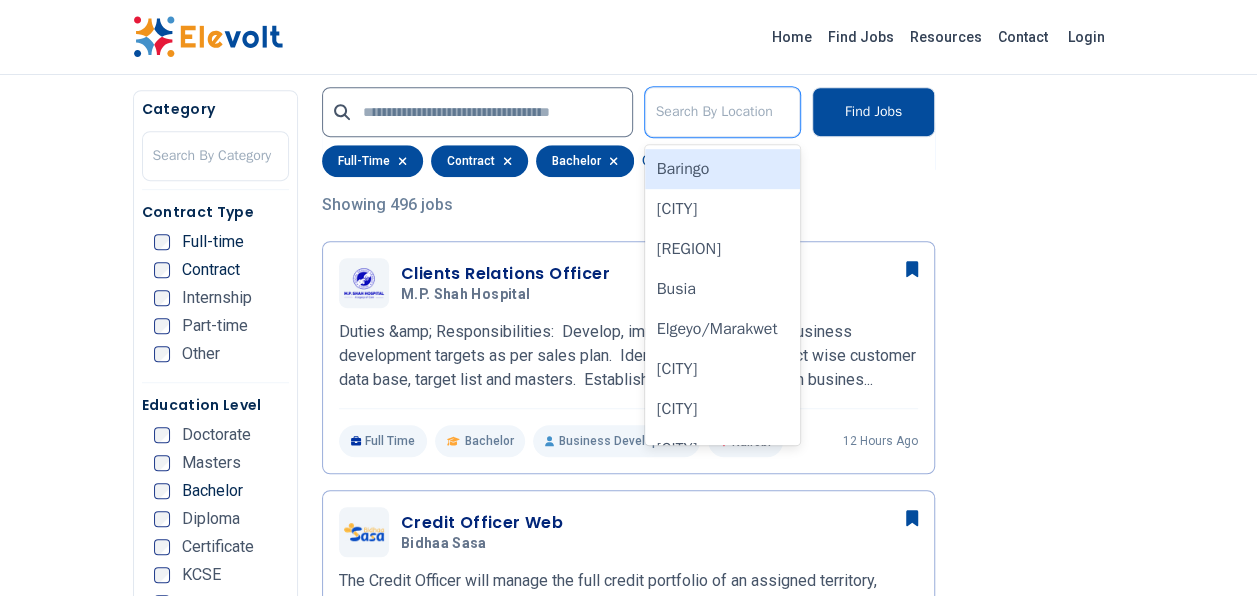 click on "49 results available. Use Up and Down to choose options, press Enter to select the currently focused option, press Escape to exit the menu, press Tab to select the option and exit the menu. Search By Location Baringo Bomet Bungoma Busia Elgeyo/Marakwet Embu Garissa Homa Bay Isiolo Kajiado Kakamega Kericho Kiambu Kilifi Kirinyaga Kisii Kisumu Kitui Kwale Laikipia Lamu Machakos Makueni Mandera Marsabit Meru Migori Mombasa Murang'a Nairobi Nakuru Nandi Narok Nyamira Nyandarua Nyeri Other Remote Samburu Siaya Taita/Taveta Tana River Tharaka-Nithi Trans Nzoia Turkana Uasin Gishu Vihiga Wajir West Pokot Find Jobs full-time contract bachelor Clear all" at bounding box center (628, 132) 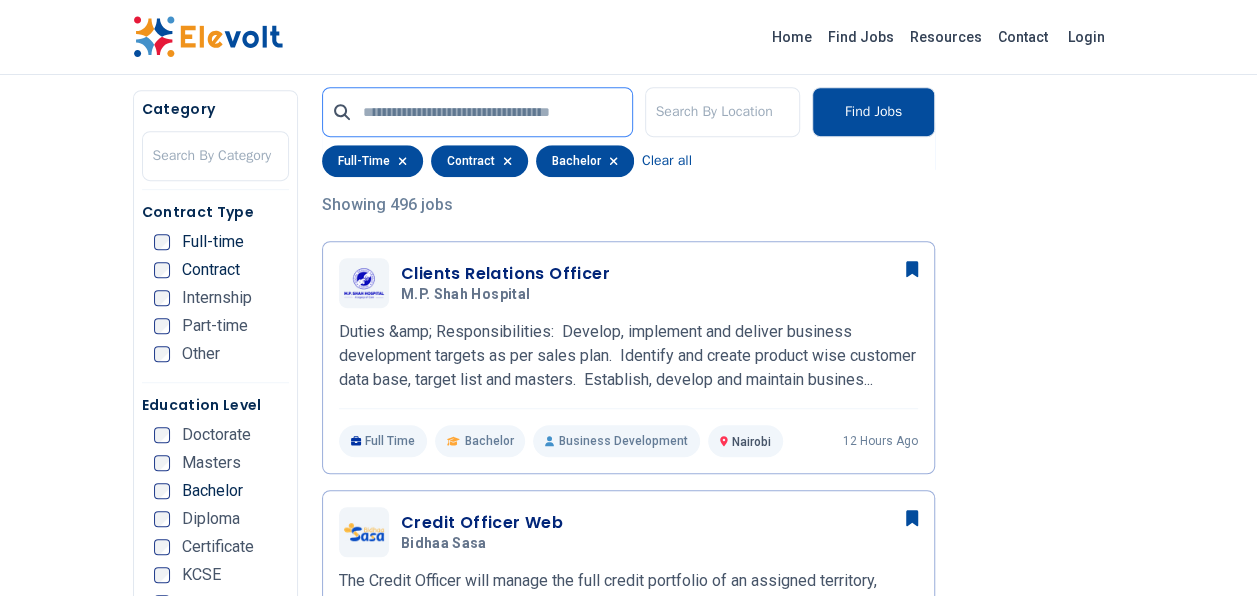 click at bounding box center (477, 112) 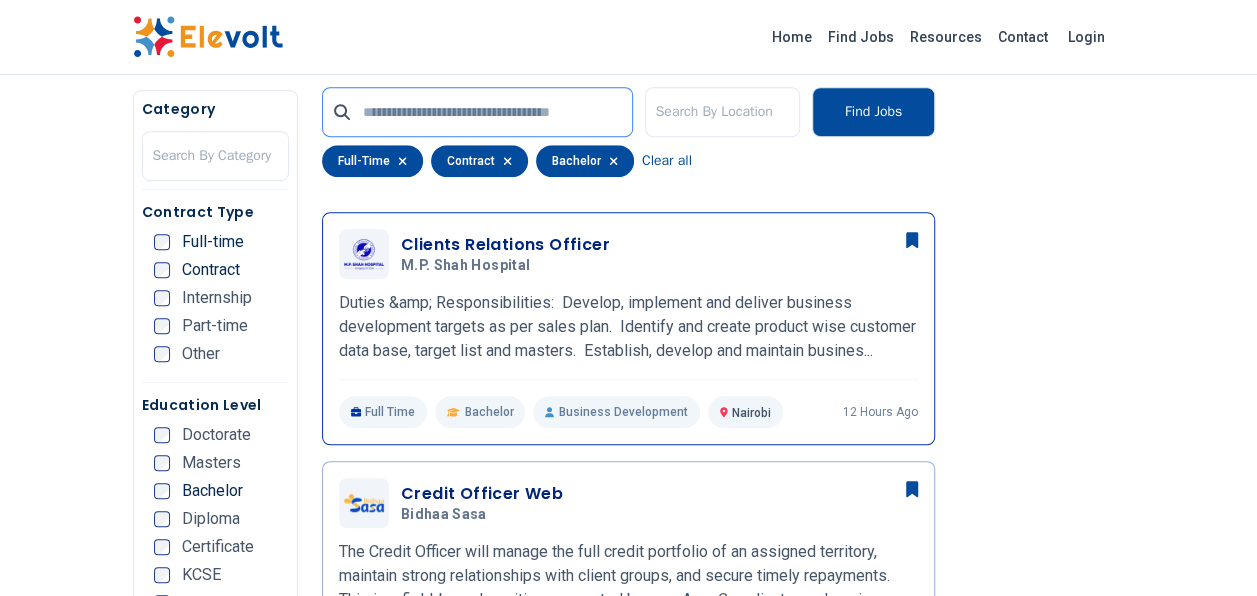 scroll, scrollTop: 504, scrollLeft: 0, axis: vertical 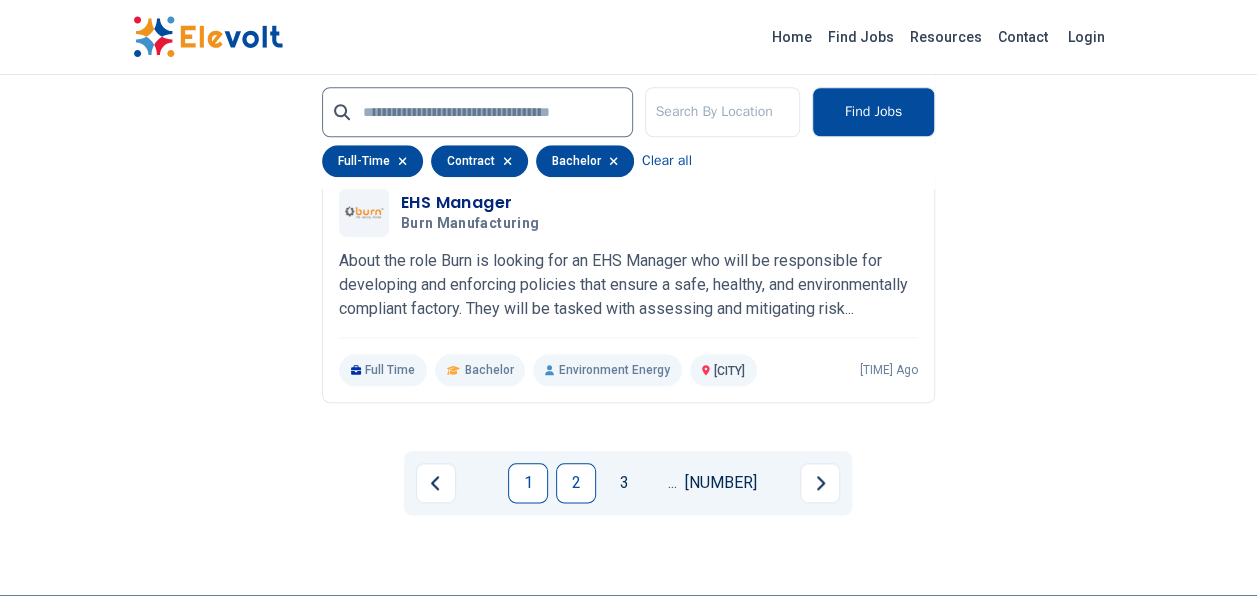 click on "2" at bounding box center (576, 483) 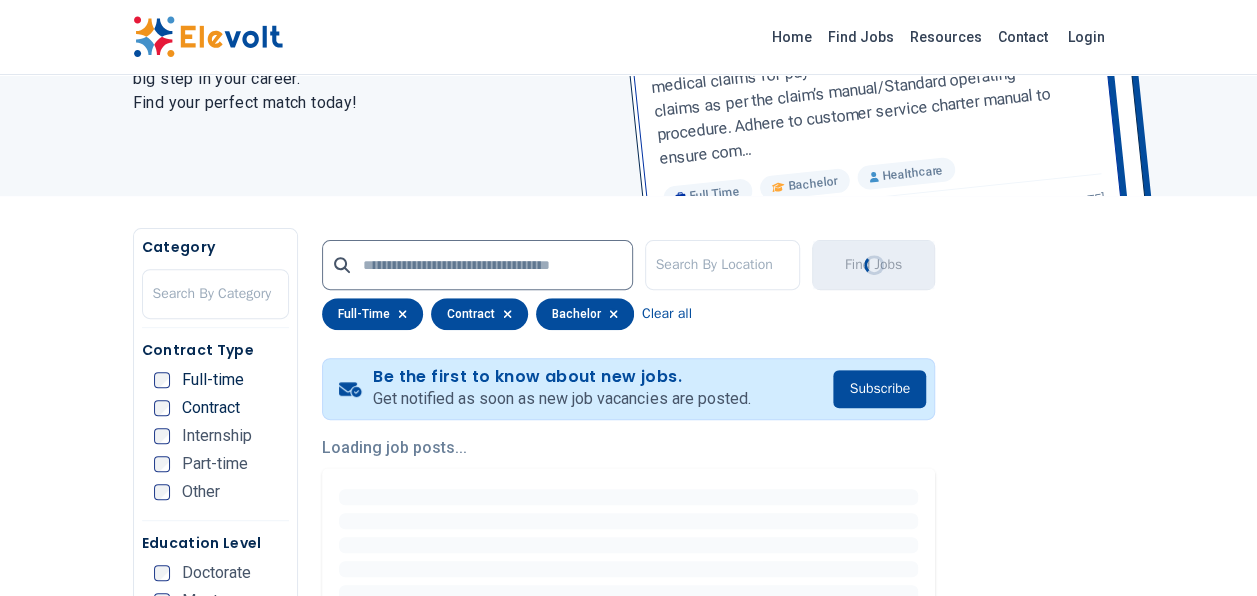 scroll, scrollTop: 0, scrollLeft: 0, axis: both 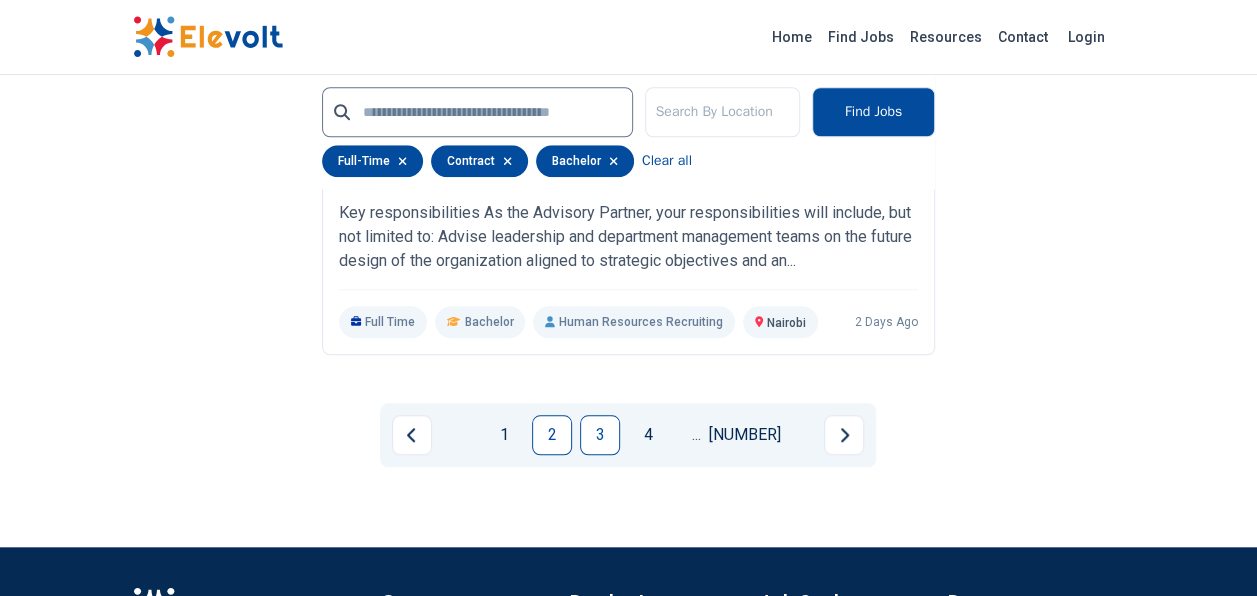 click on "3" at bounding box center (600, 435) 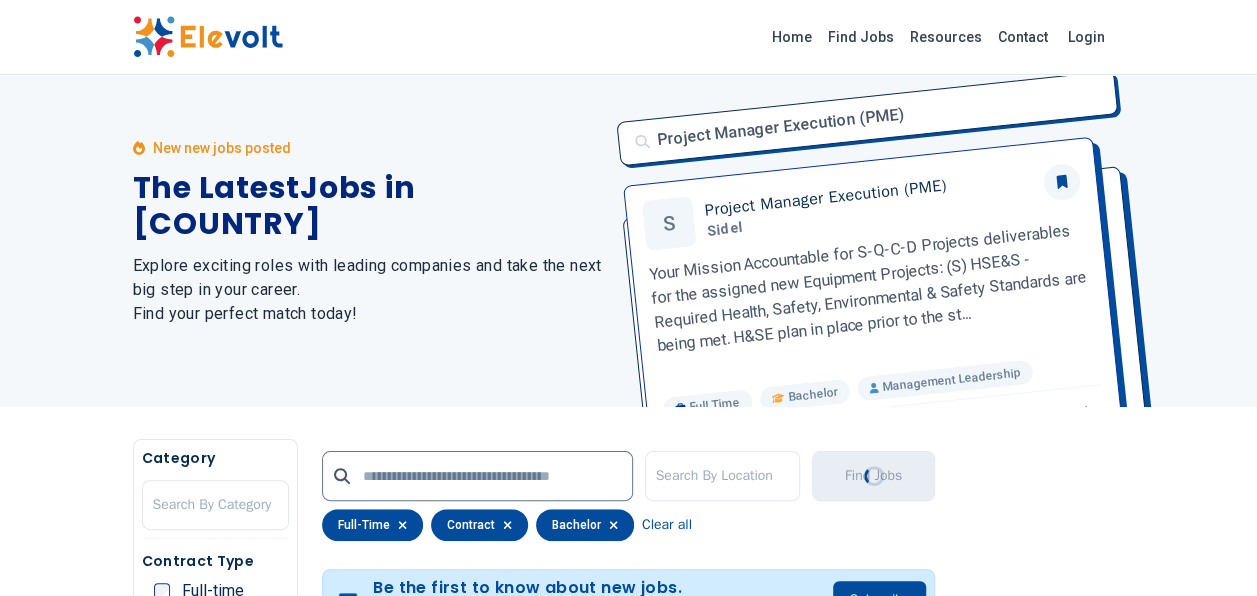scroll, scrollTop: 0, scrollLeft: 0, axis: both 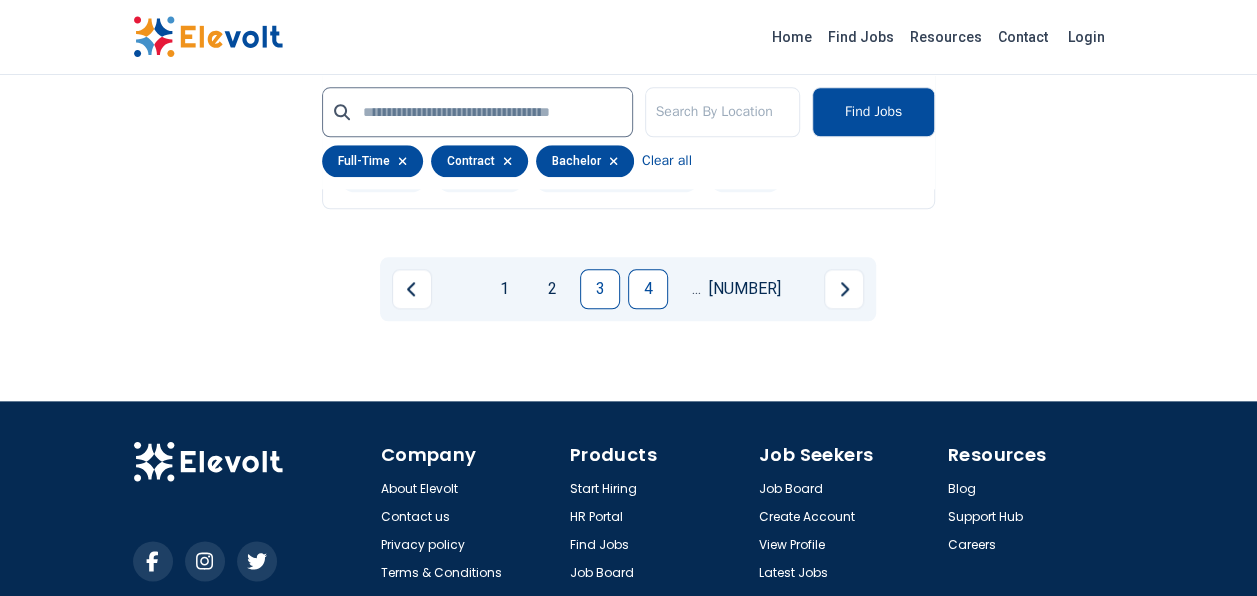 click on "4" at bounding box center (648, 289) 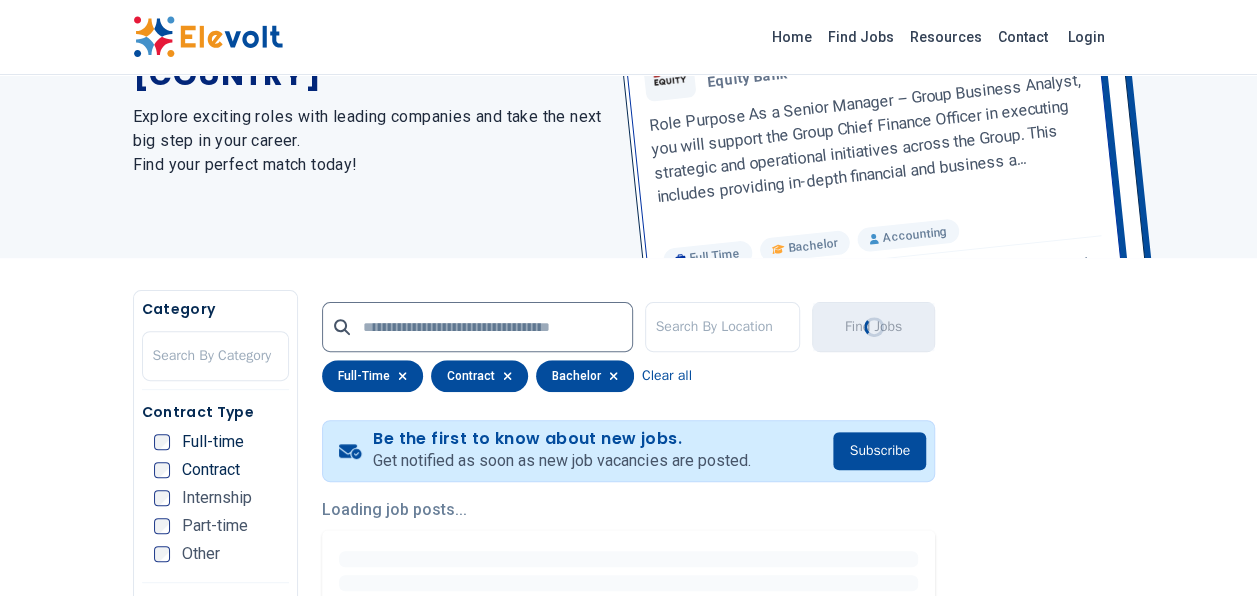 scroll, scrollTop: 0, scrollLeft: 0, axis: both 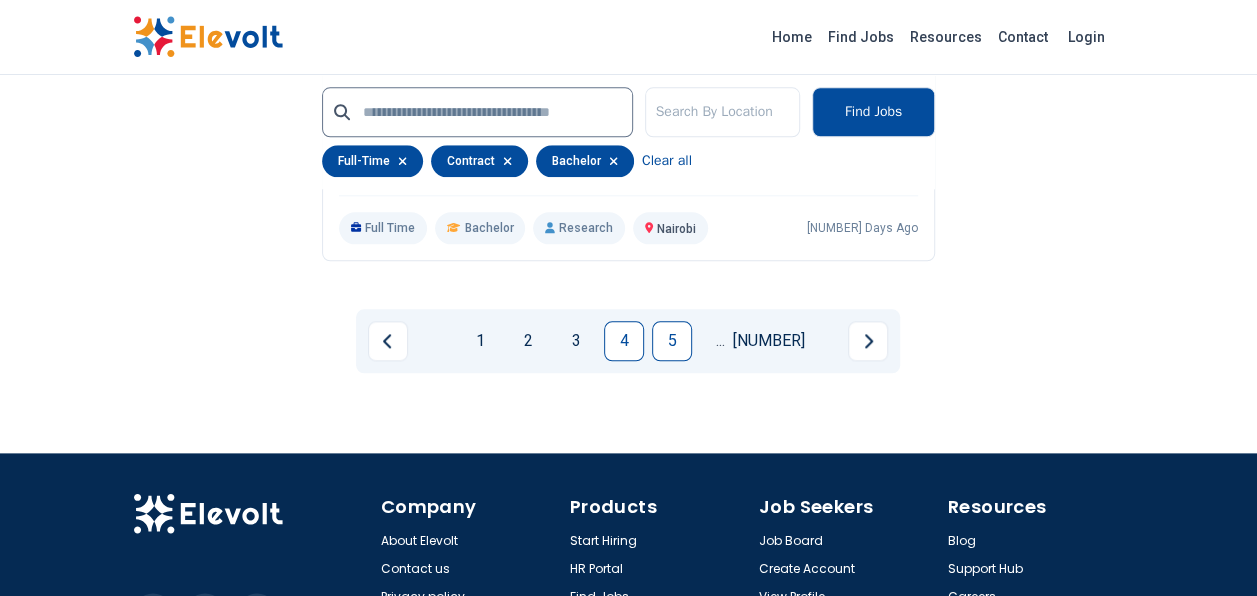 click on "5" at bounding box center (672, 341) 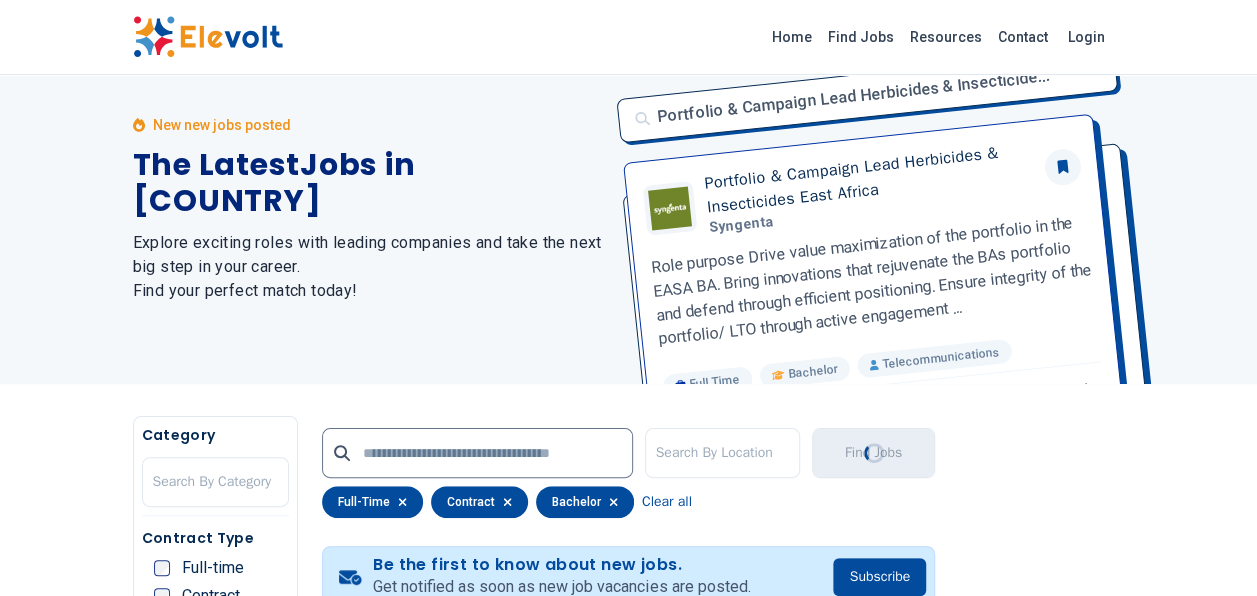 scroll, scrollTop: 0, scrollLeft: 0, axis: both 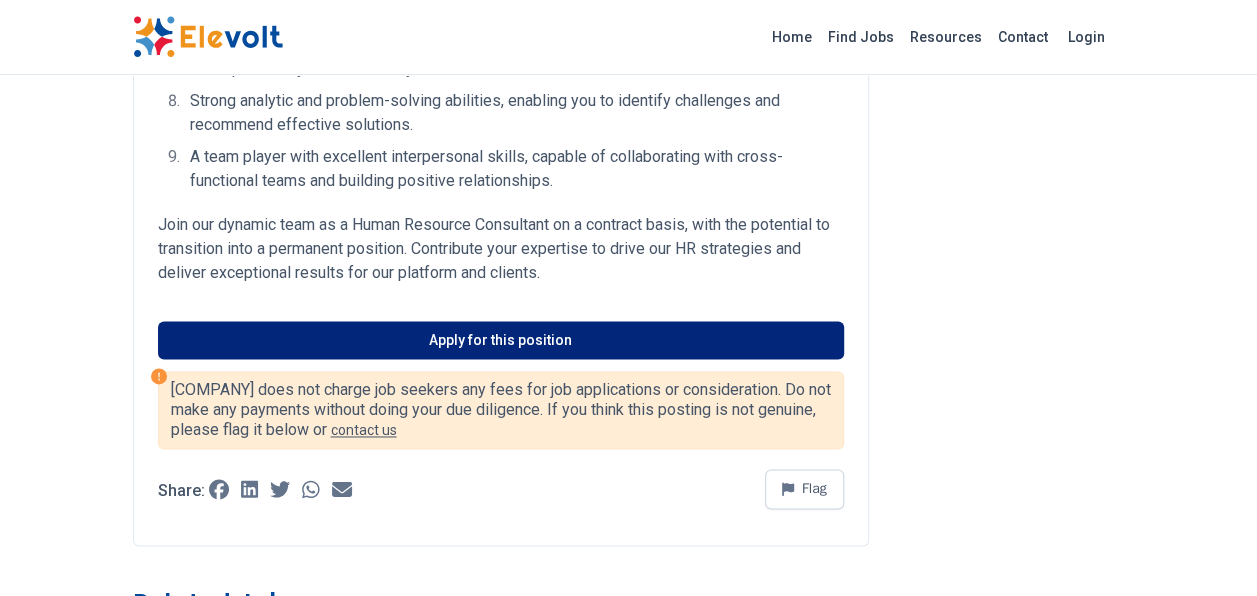 click on "Apply for this position" at bounding box center (501, 340) 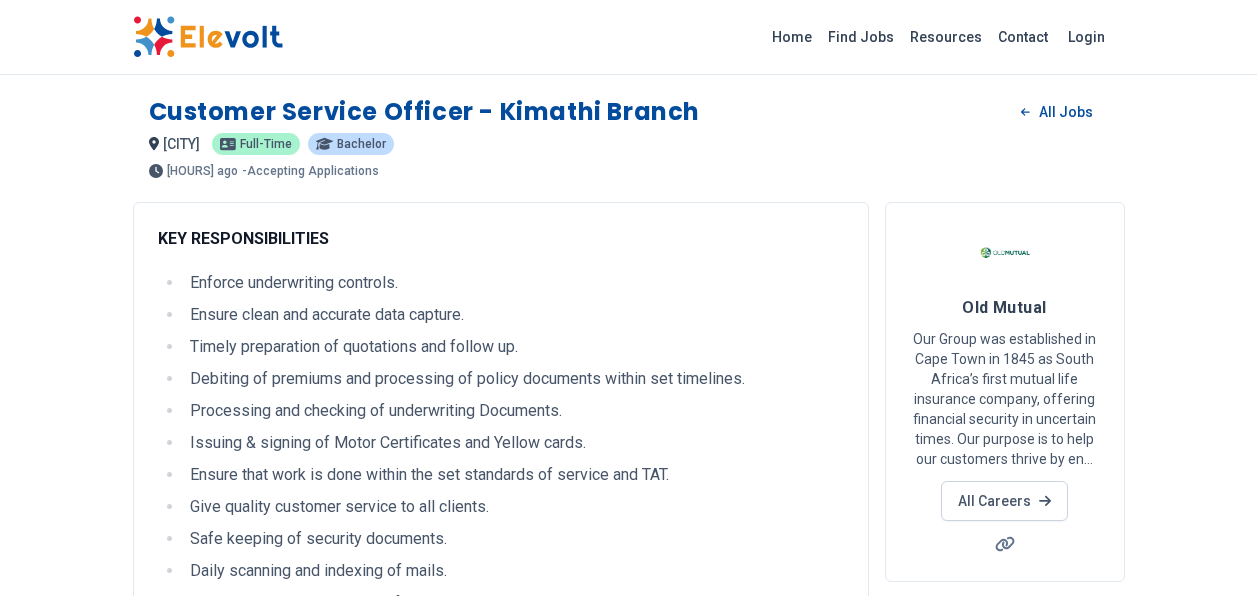 scroll, scrollTop: 0, scrollLeft: 0, axis: both 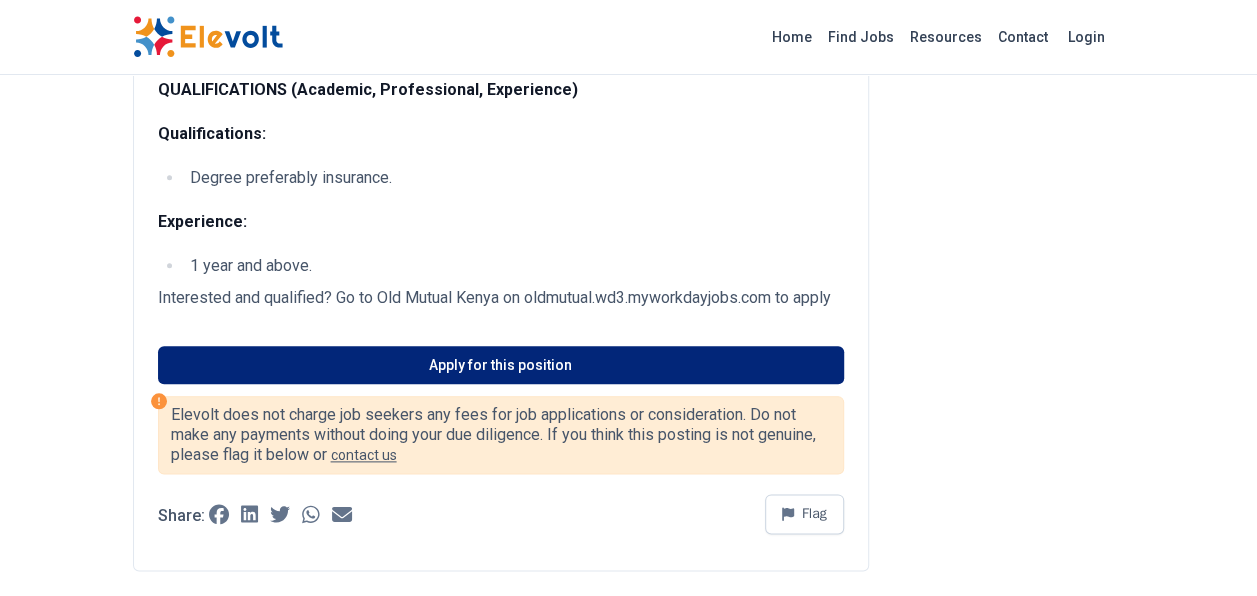 click on "Apply for this position" at bounding box center (501, 365) 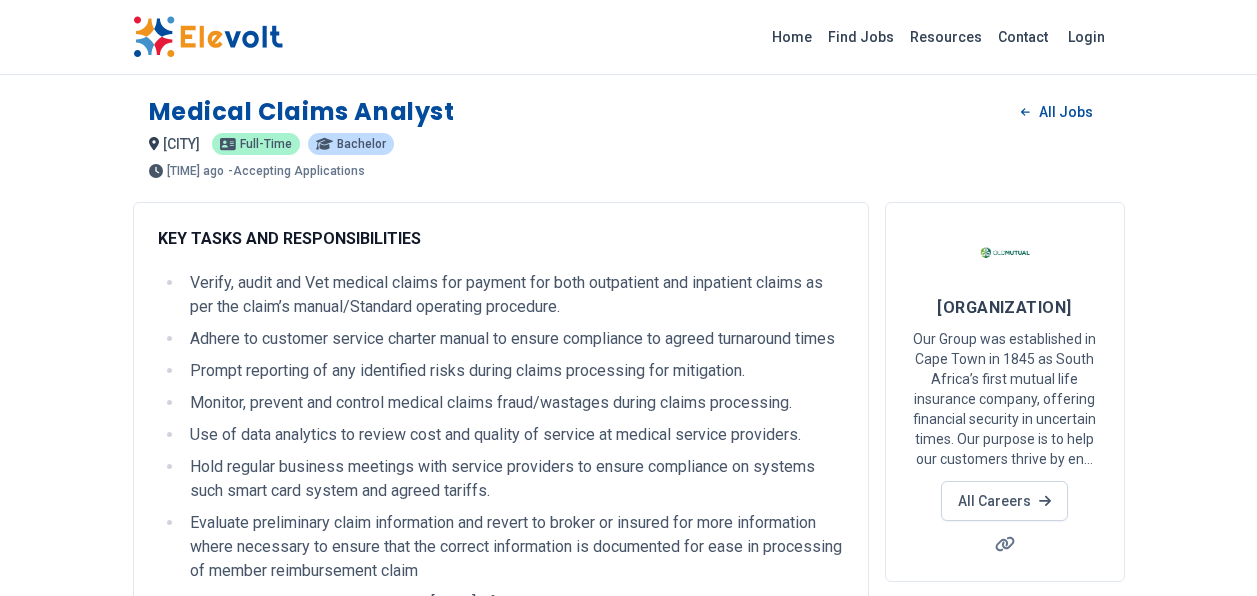 scroll, scrollTop: 0, scrollLeft: 0, axis: both 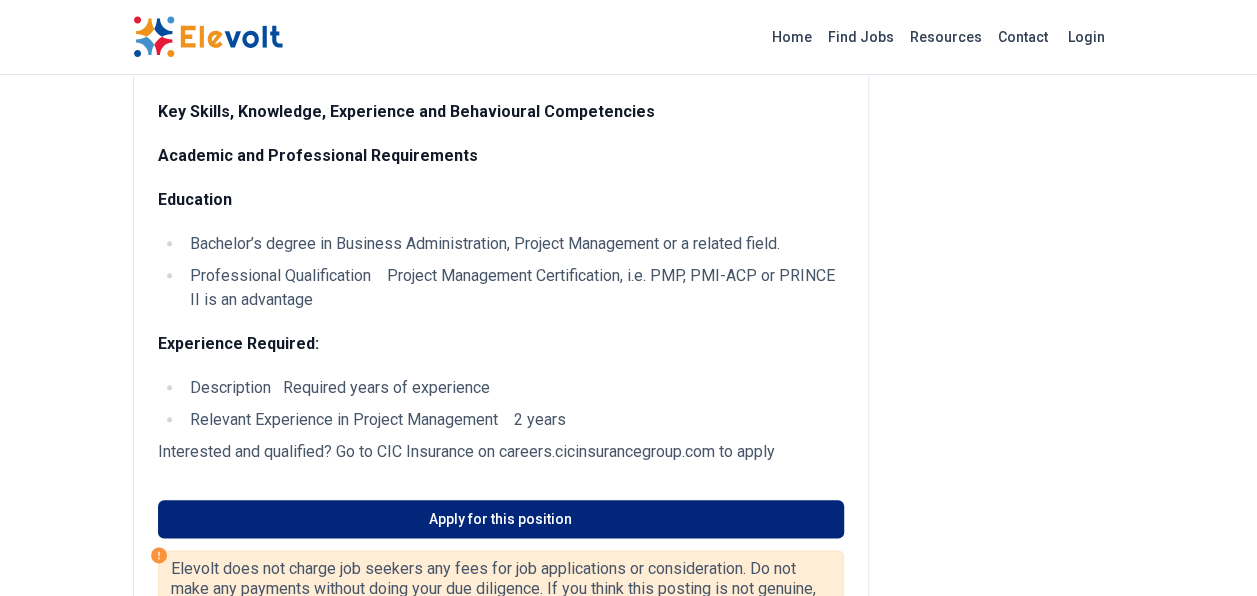 click on "Apply for this position" at bounding box center (501, 519) 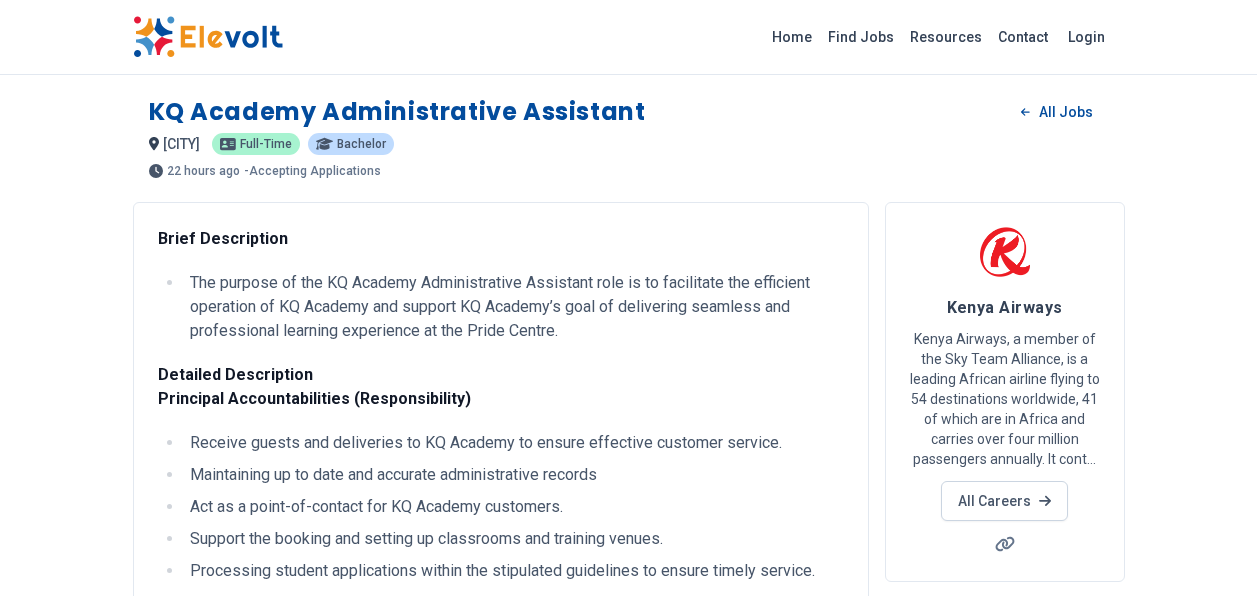 scroll, scrollTop: 0, scrollLeft: 0, axis: both 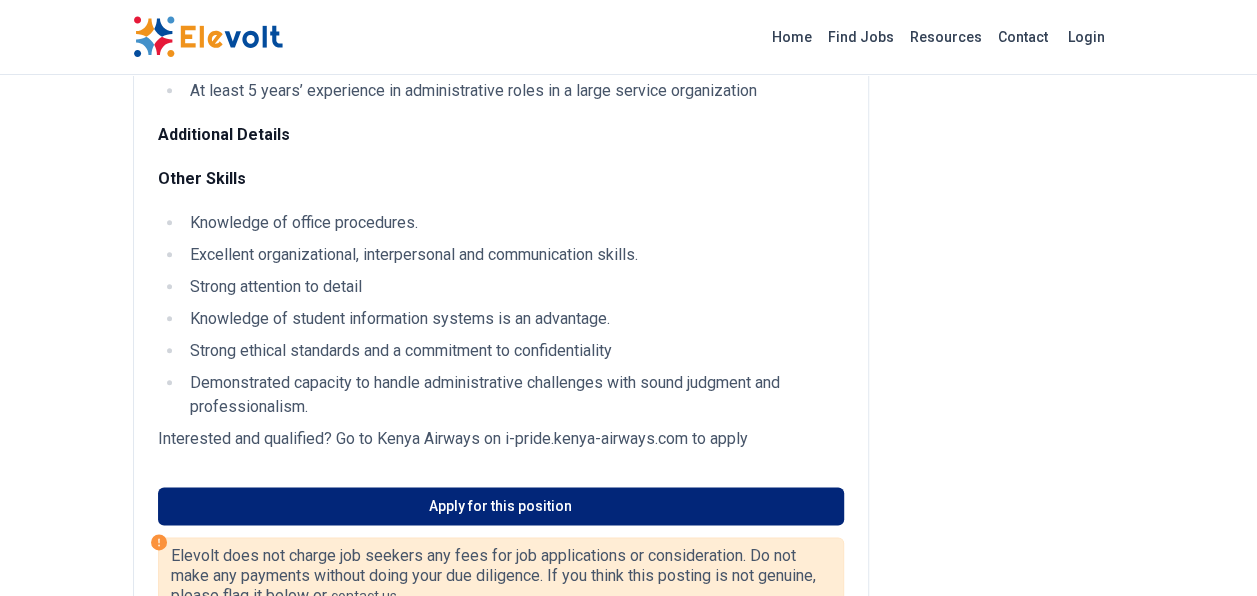 click on "Apply for this position" at bounding box center (501, 506) 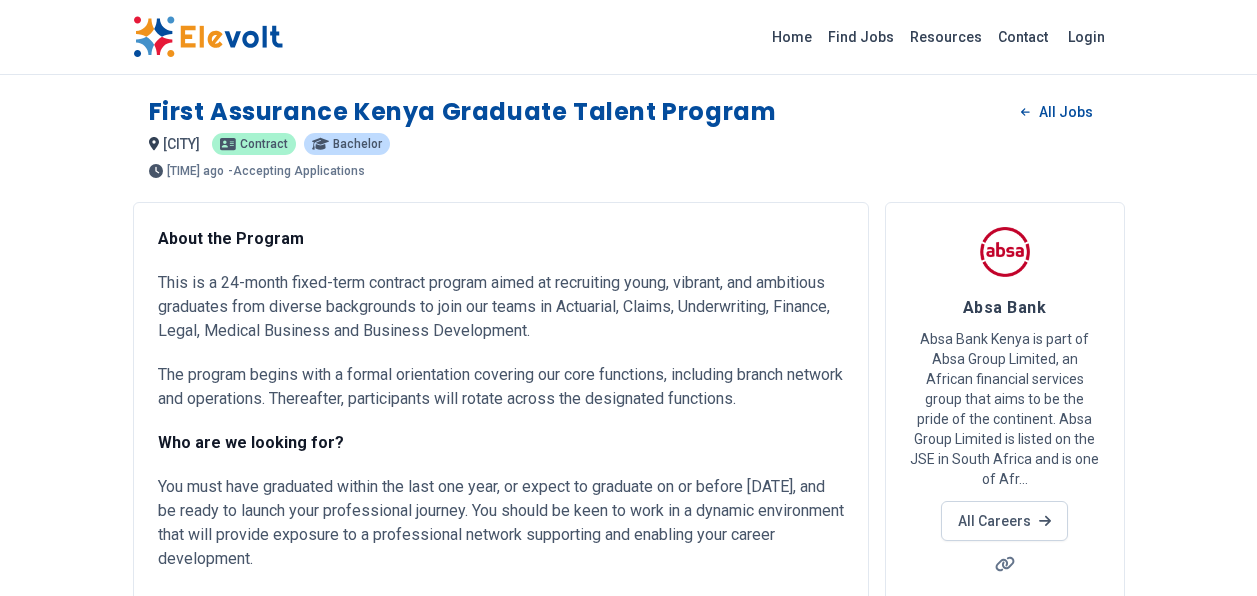 scroll, scrollTop: 0, scrollLeft: 0, axis: both 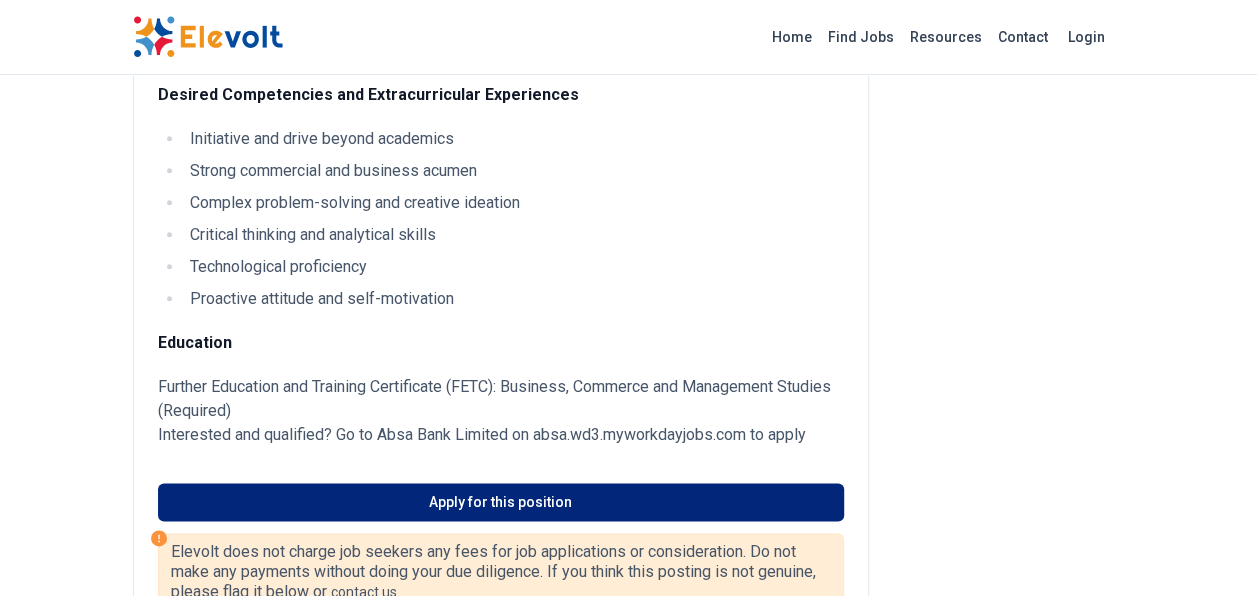 click on "Apply for this position" at bounding box center (501, 502) 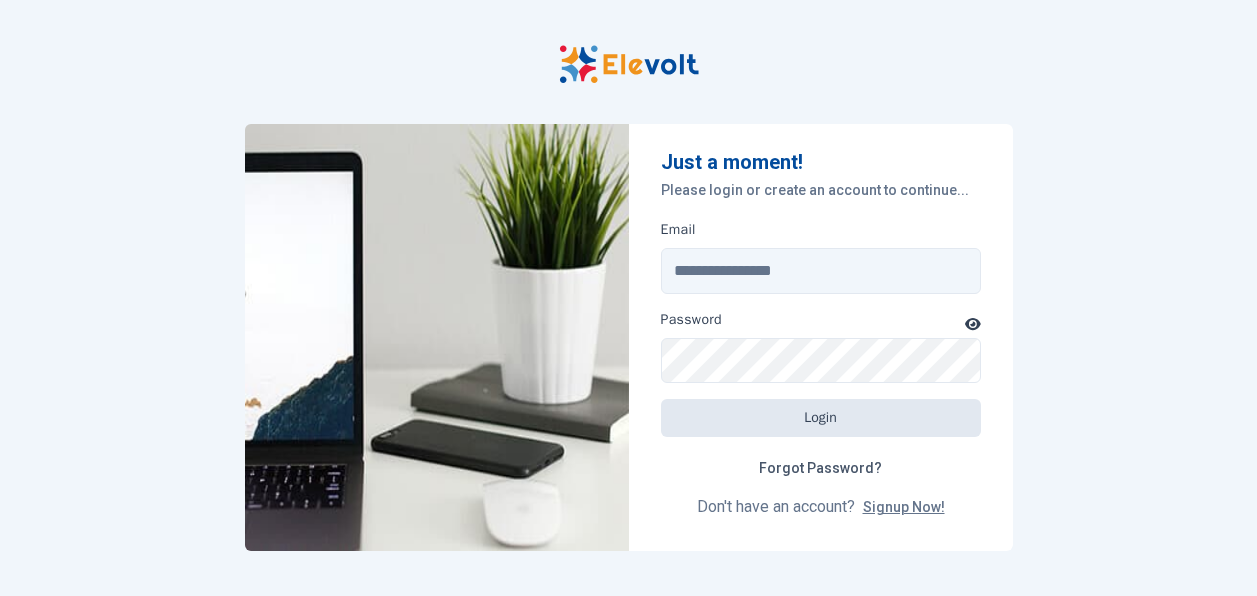 scroll, scrollTop: 0, scrollLeft: 0, axis: both 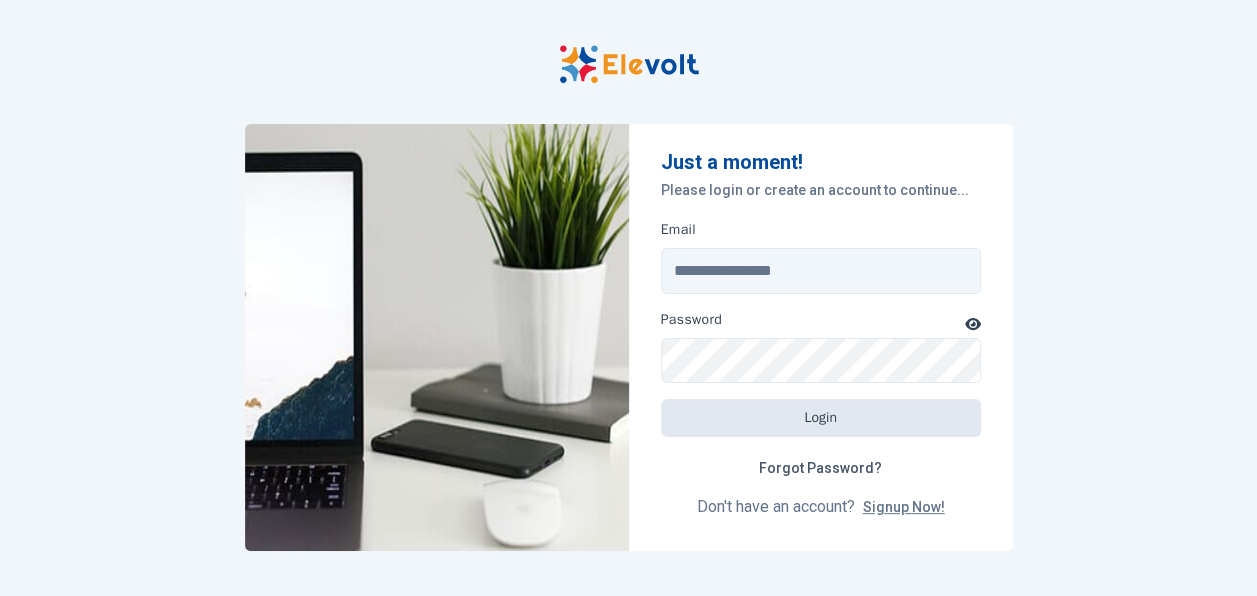 click at bounding box center (629, 64) 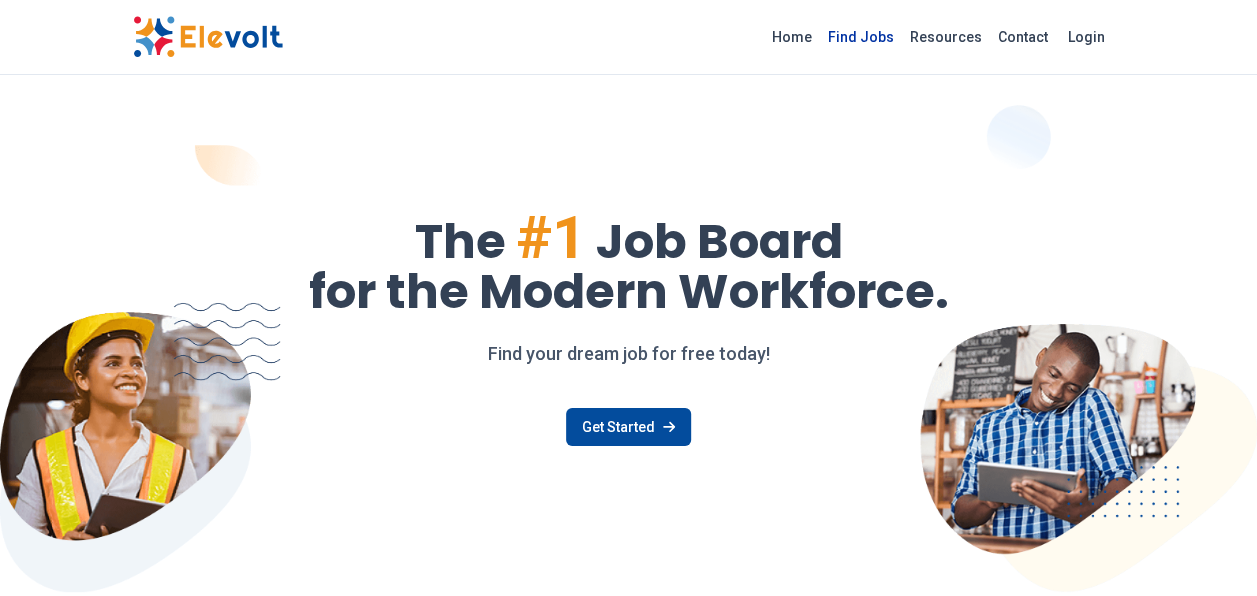 click on "Find Jobs" at bounding box center [861, 37] 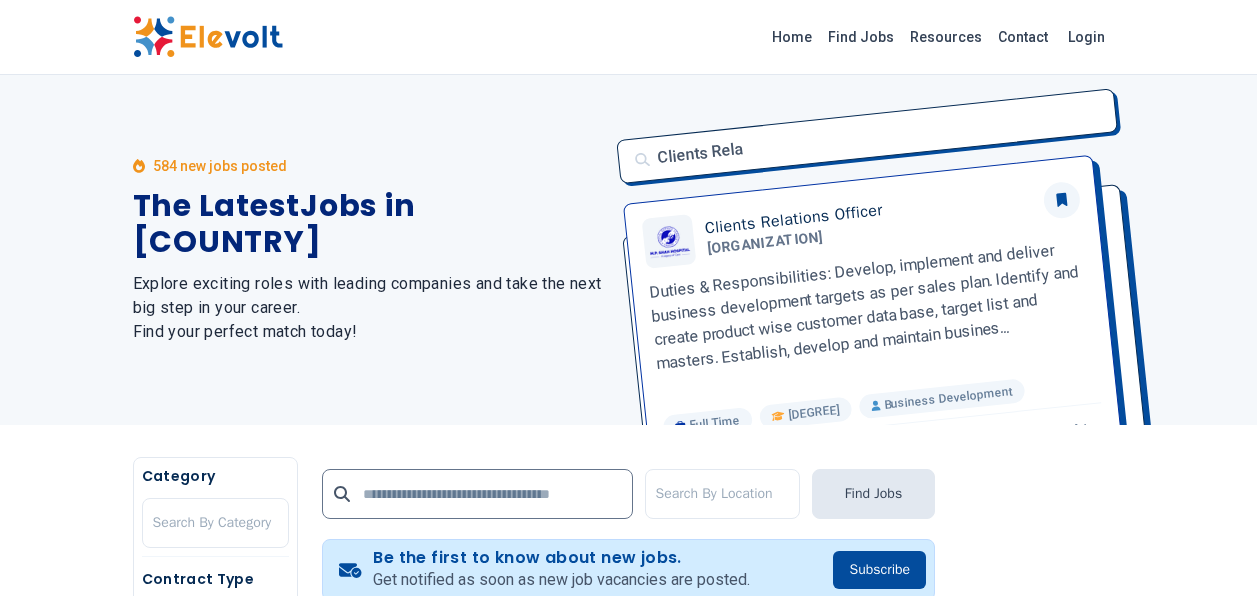 scroll, scrollTop: 0, scrollLeft: 0, axis: both 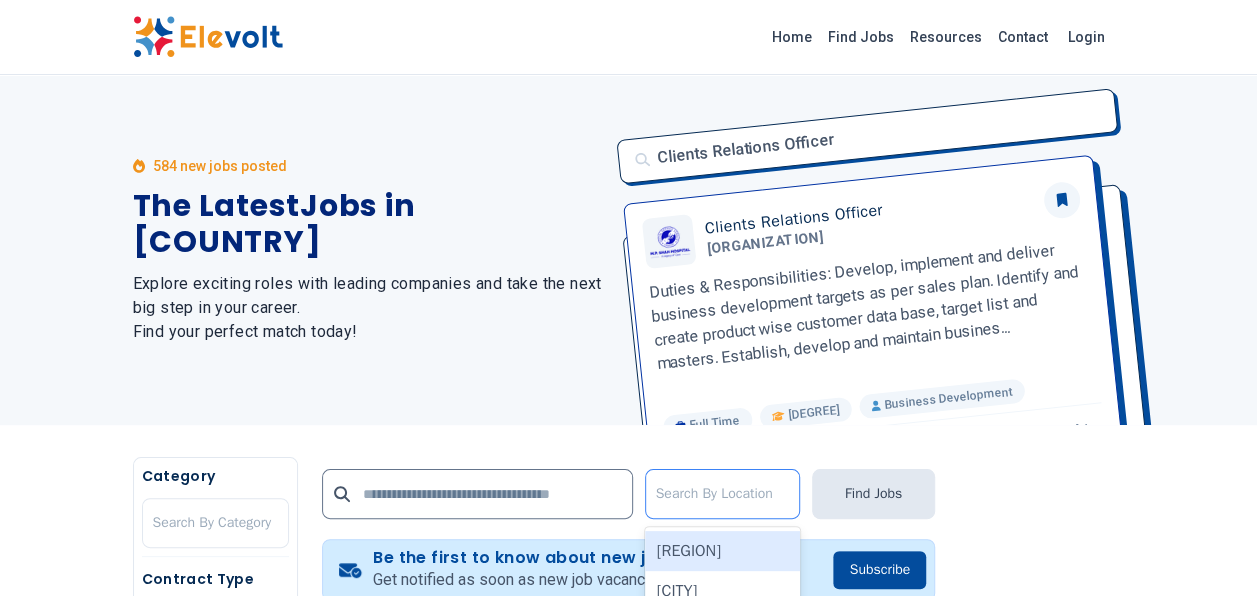 click at bounding box center (722, 494) 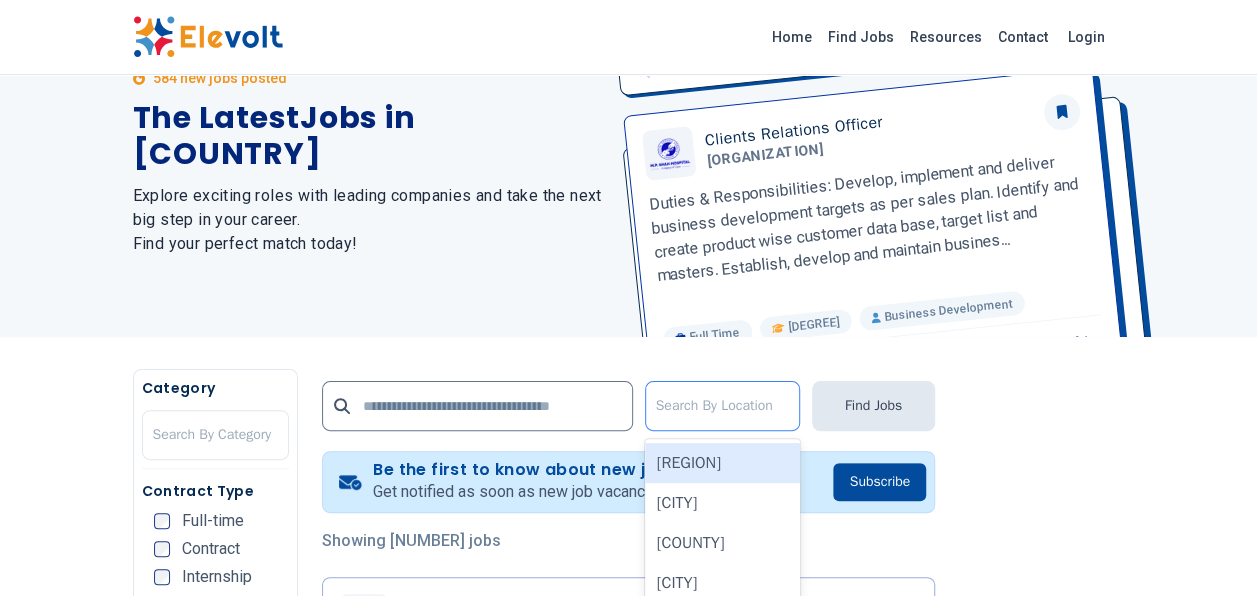 scroll, scrollTop: 238, scrollLeft: 0, axis: vertical 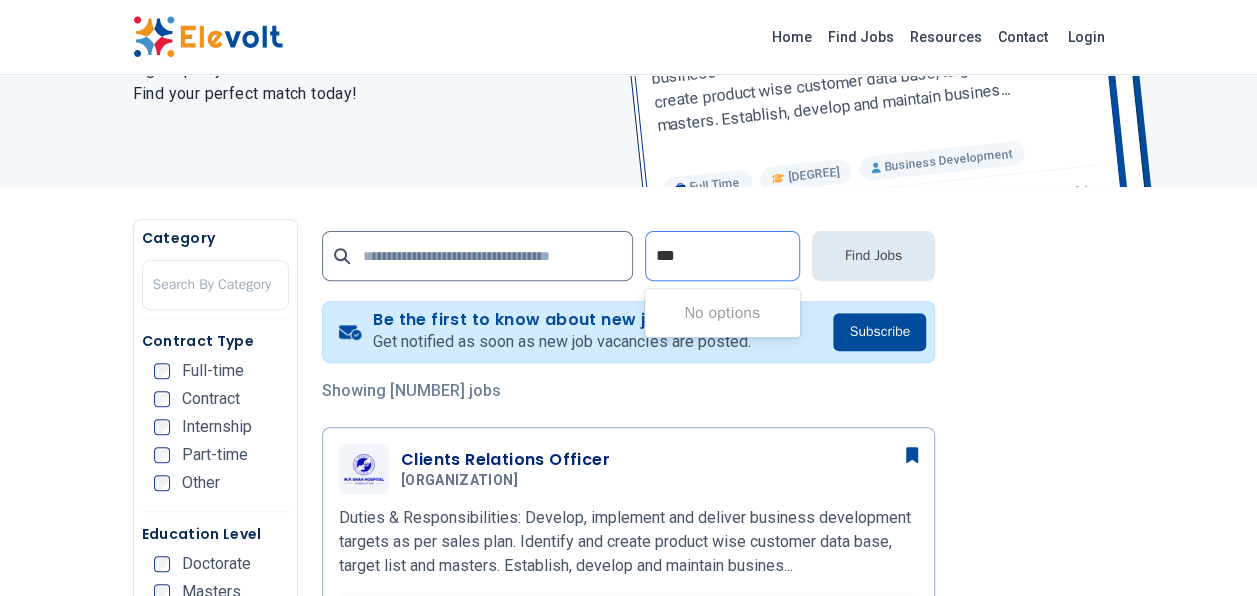 type on "***" 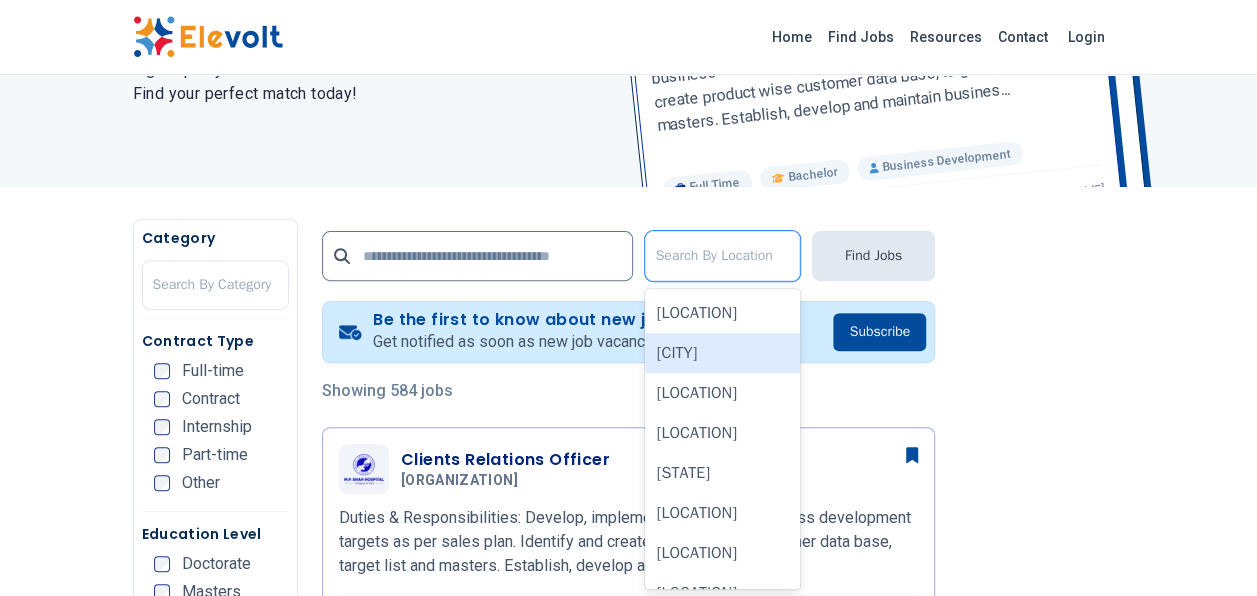 type 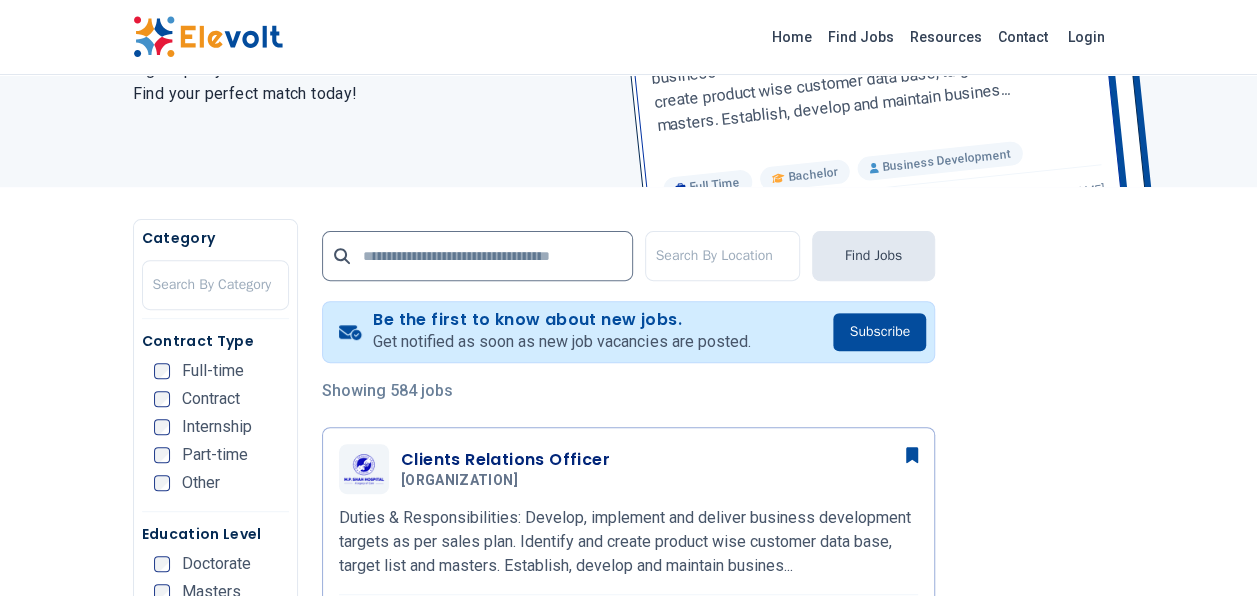 click on "Clients Relations Officer M.P. Shah Hospital 07/02/2025 08/01/2025 [CITY], [STATE] Duties & Responsibilities: Develop, implement and deliver business development targets as per sales plan. Identify and create product wise customer data base, target list and masters. Establish, develop and maintain business relationships with consultant doctors and medical fraternity, insurance companies and corporate clients." at bounding box center [629, 2540] 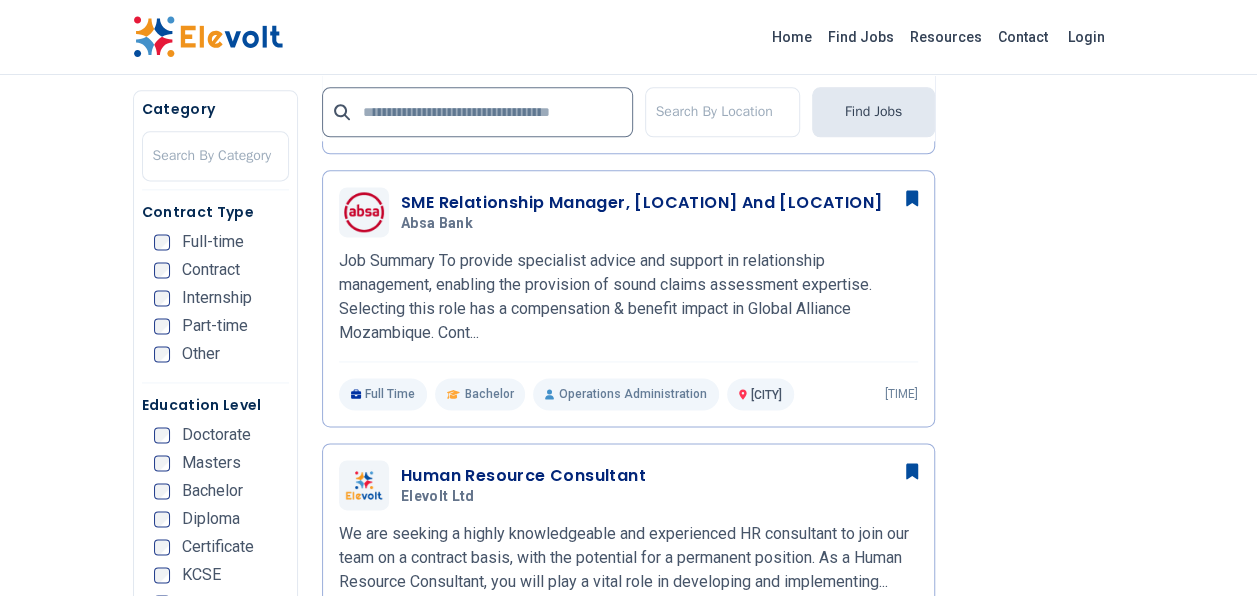 scroll, scrollTop: 1273, scrollLeft: 0, axis: vertical 